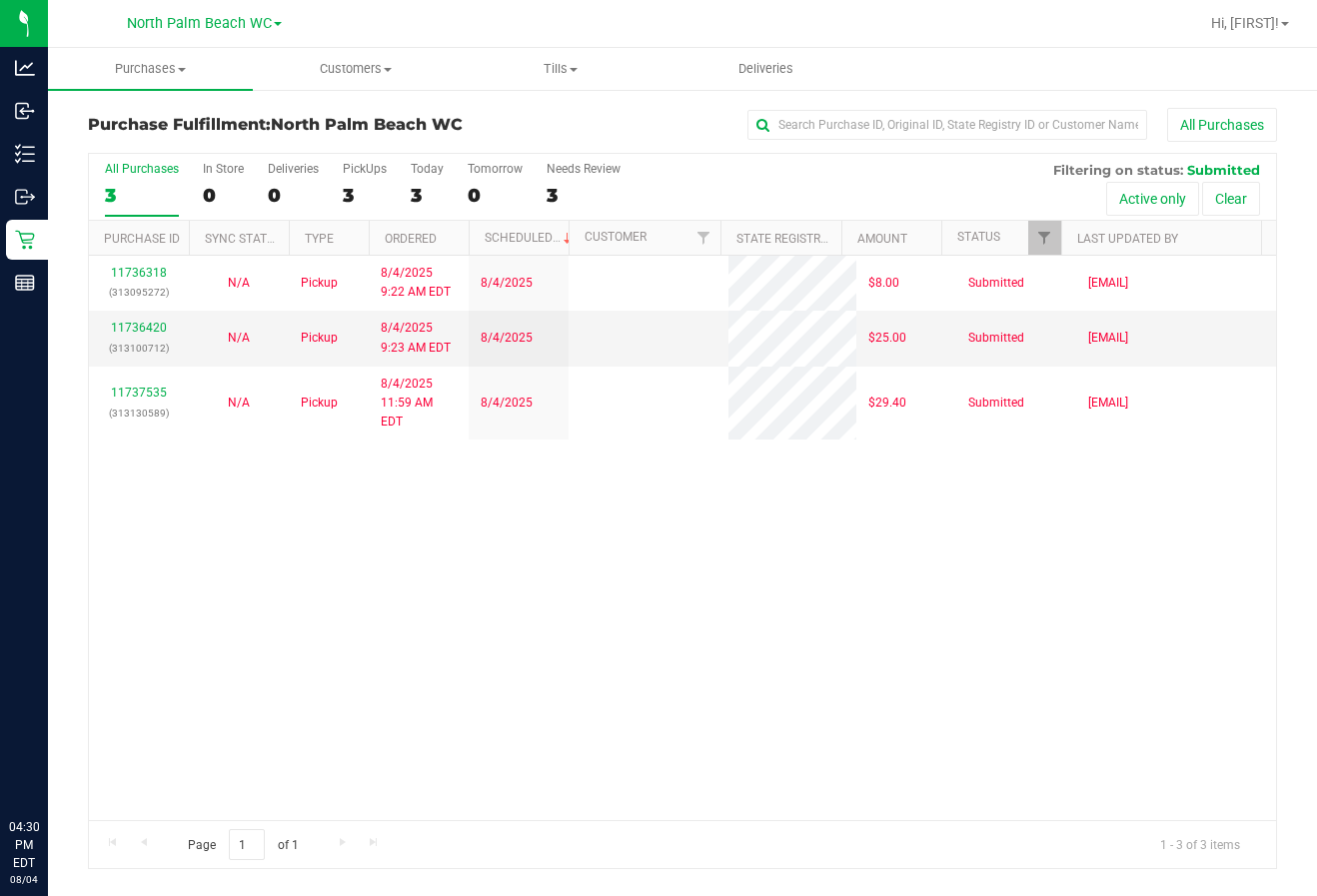 scroll, scrollTop: 0, scrollLeft: 0, axis: both 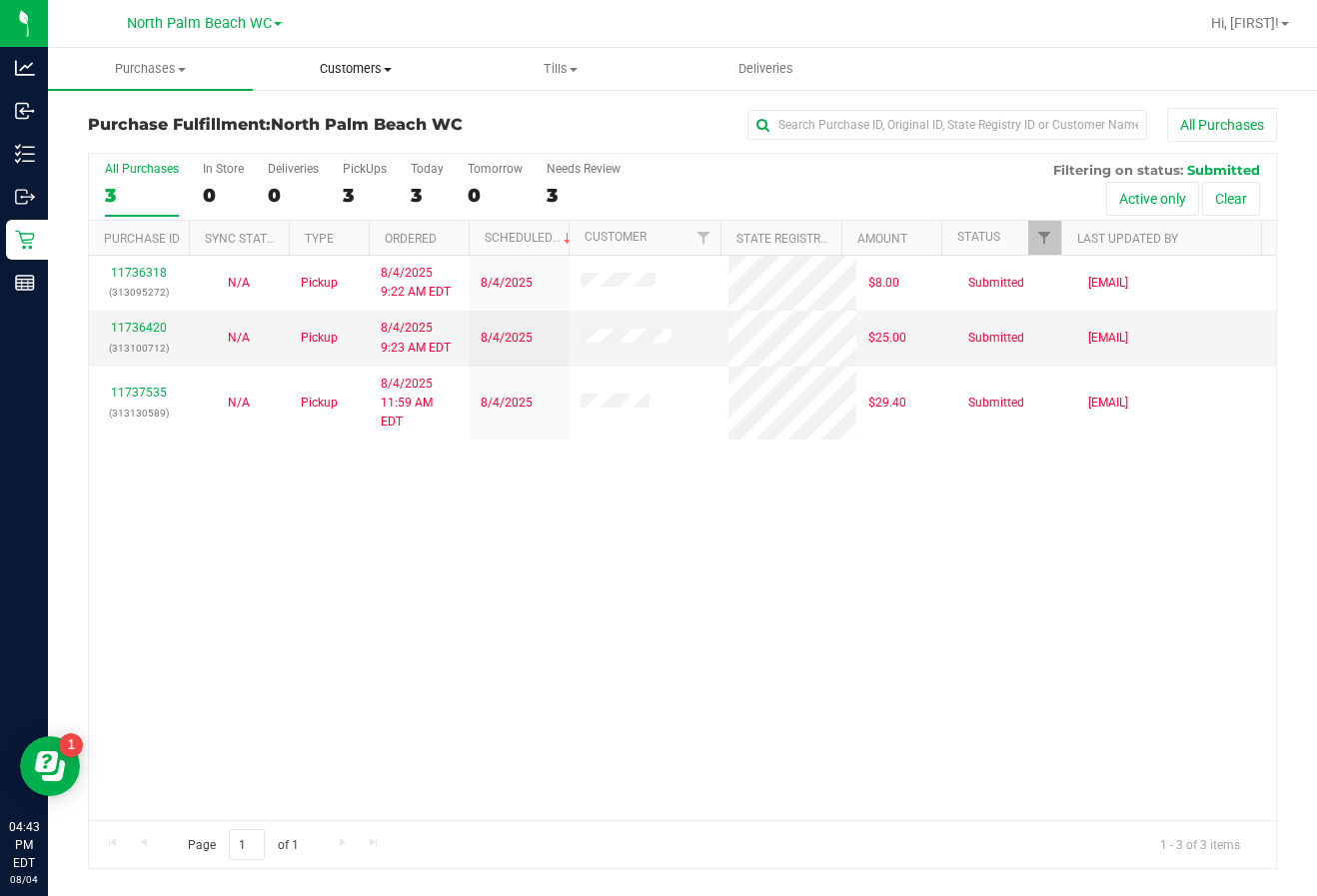 click on "Customers" at bounding box center [355, 69] 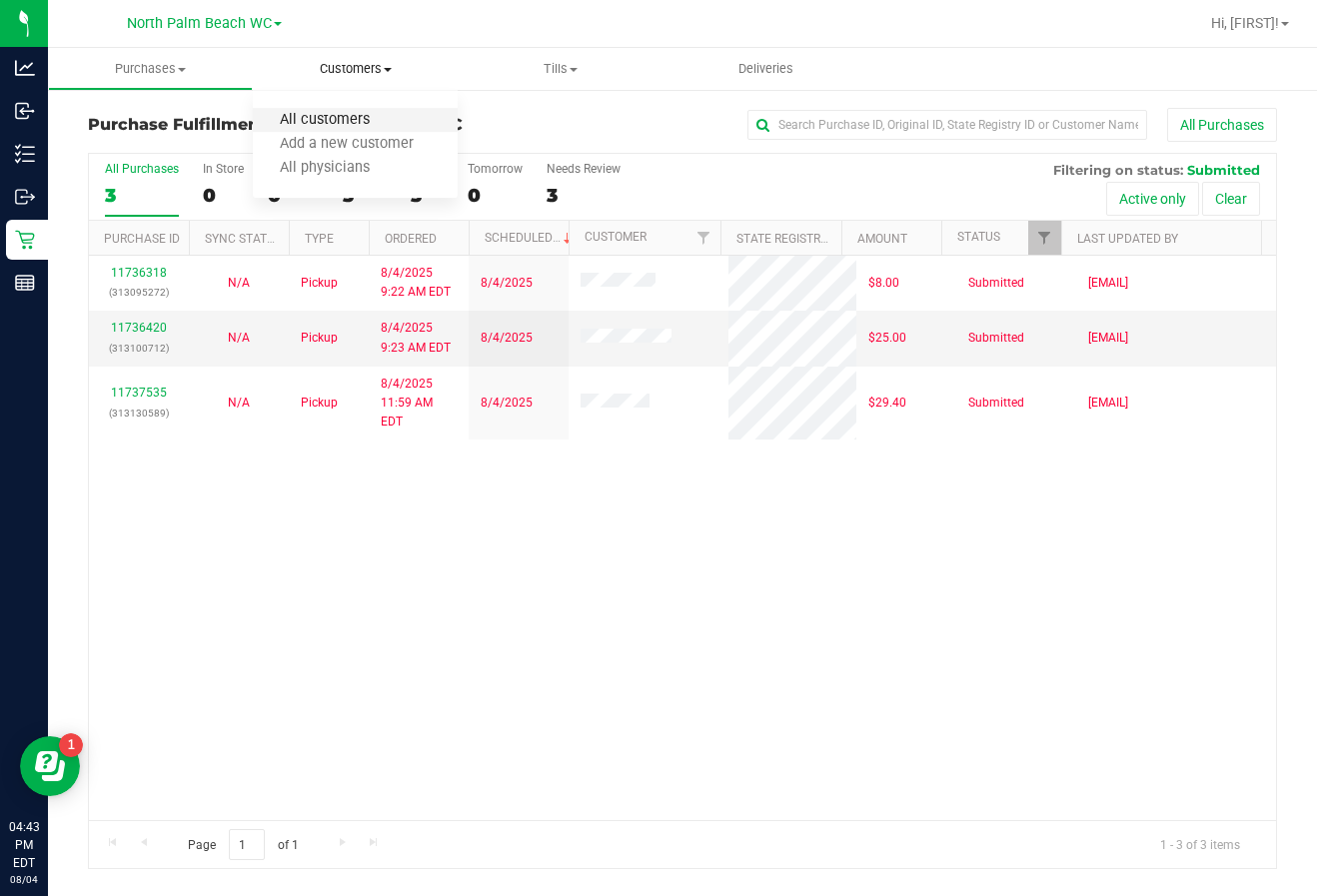 click on "All customers" at bounding box center (325, 120) 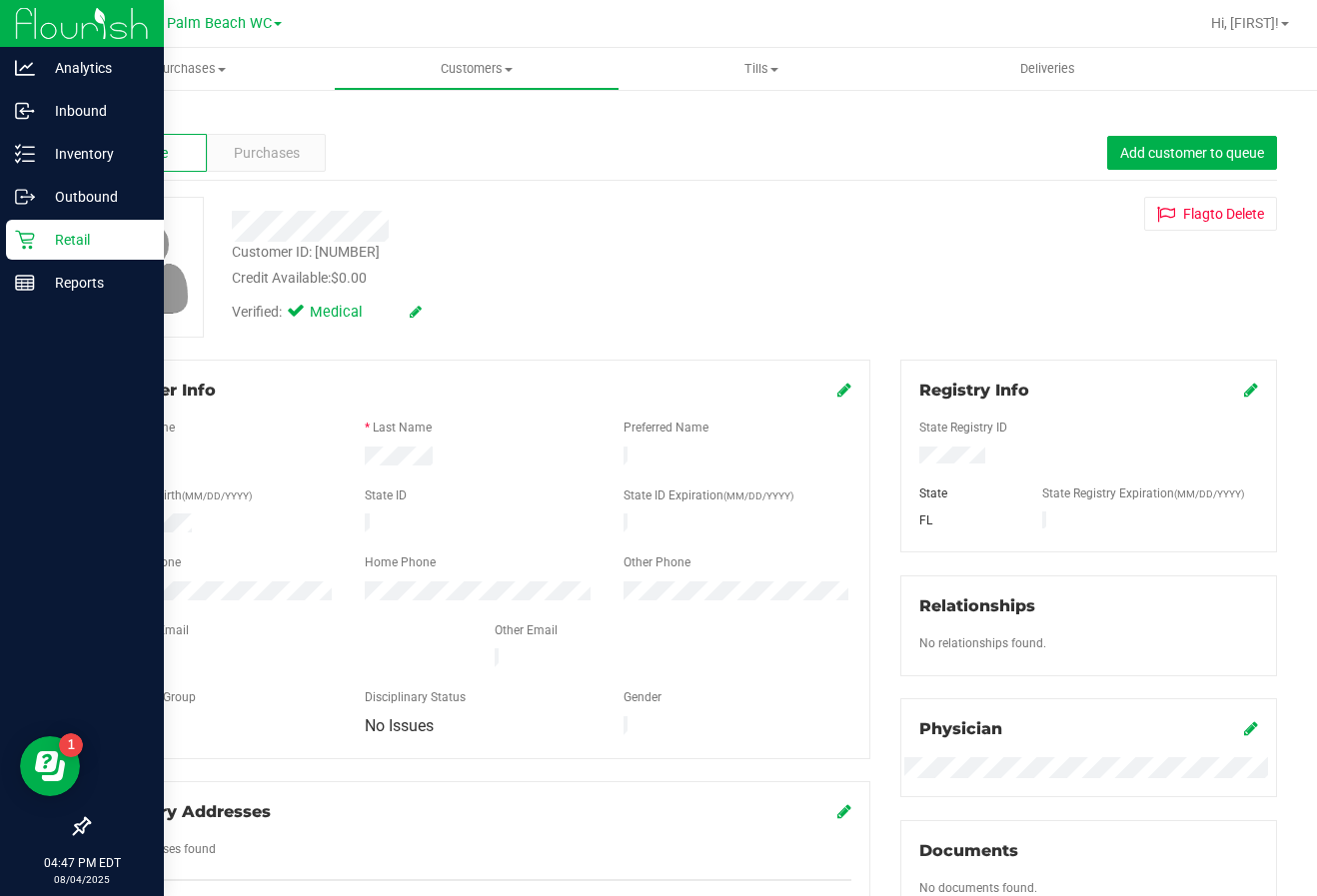 click 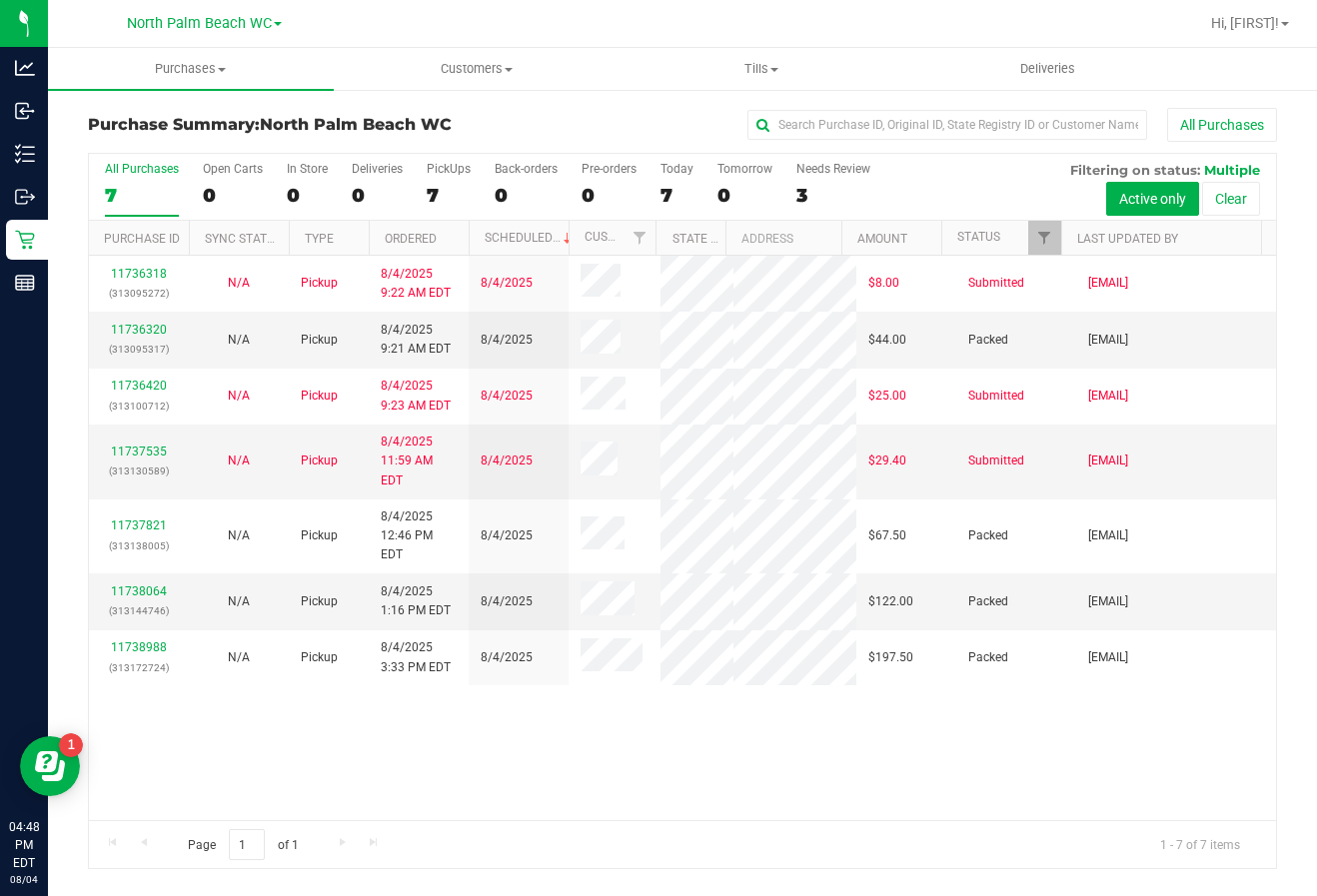 drag, startPoint x: 1112, startPoint y: 884, endPoint x: 1089, endPoint y: 838, distance: 51.42956 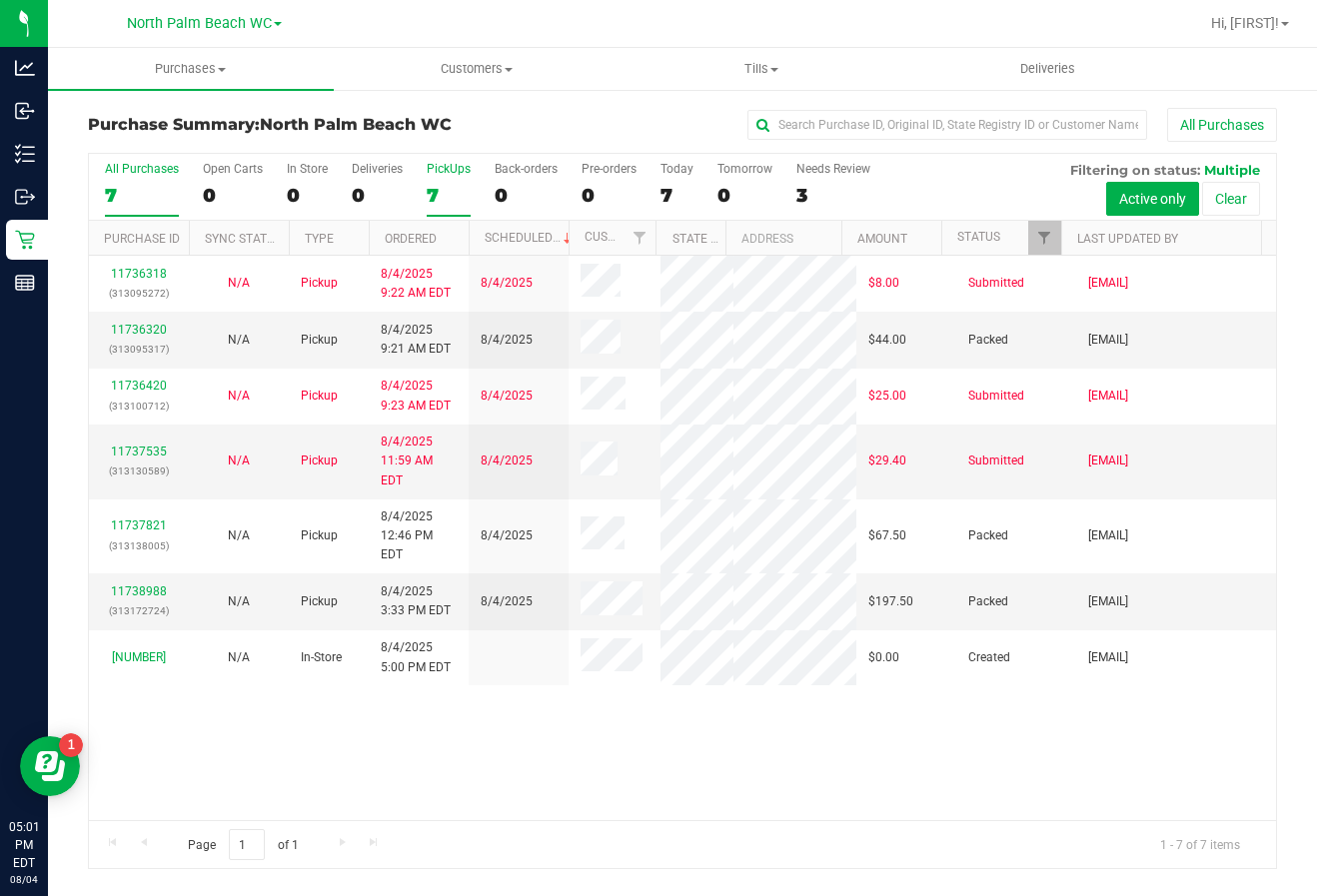 click on "7" at bounding box center [449, 195] 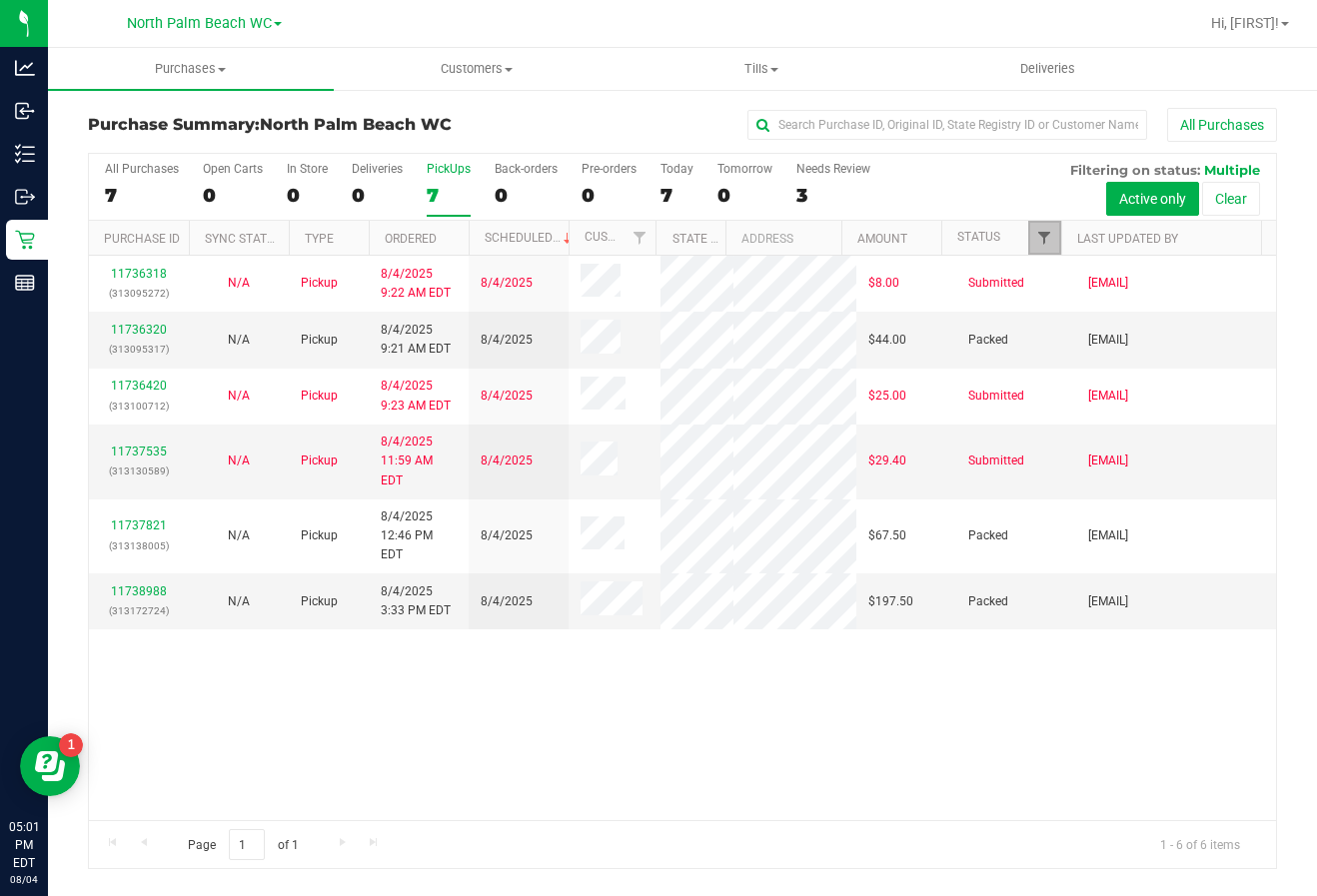 click at bounding box center [1044, 238] 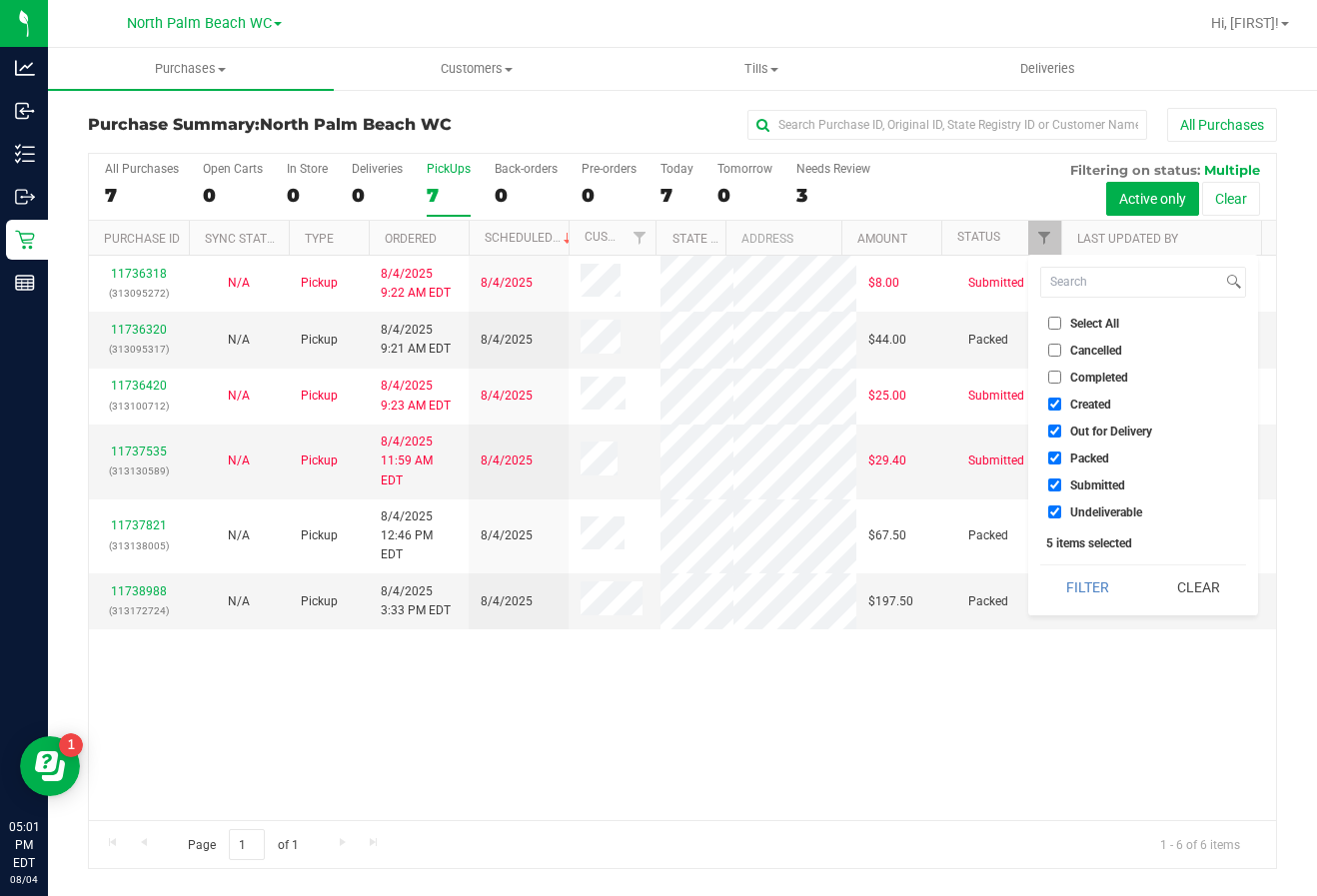 click on "Created" at bounding box center (1090, 405) 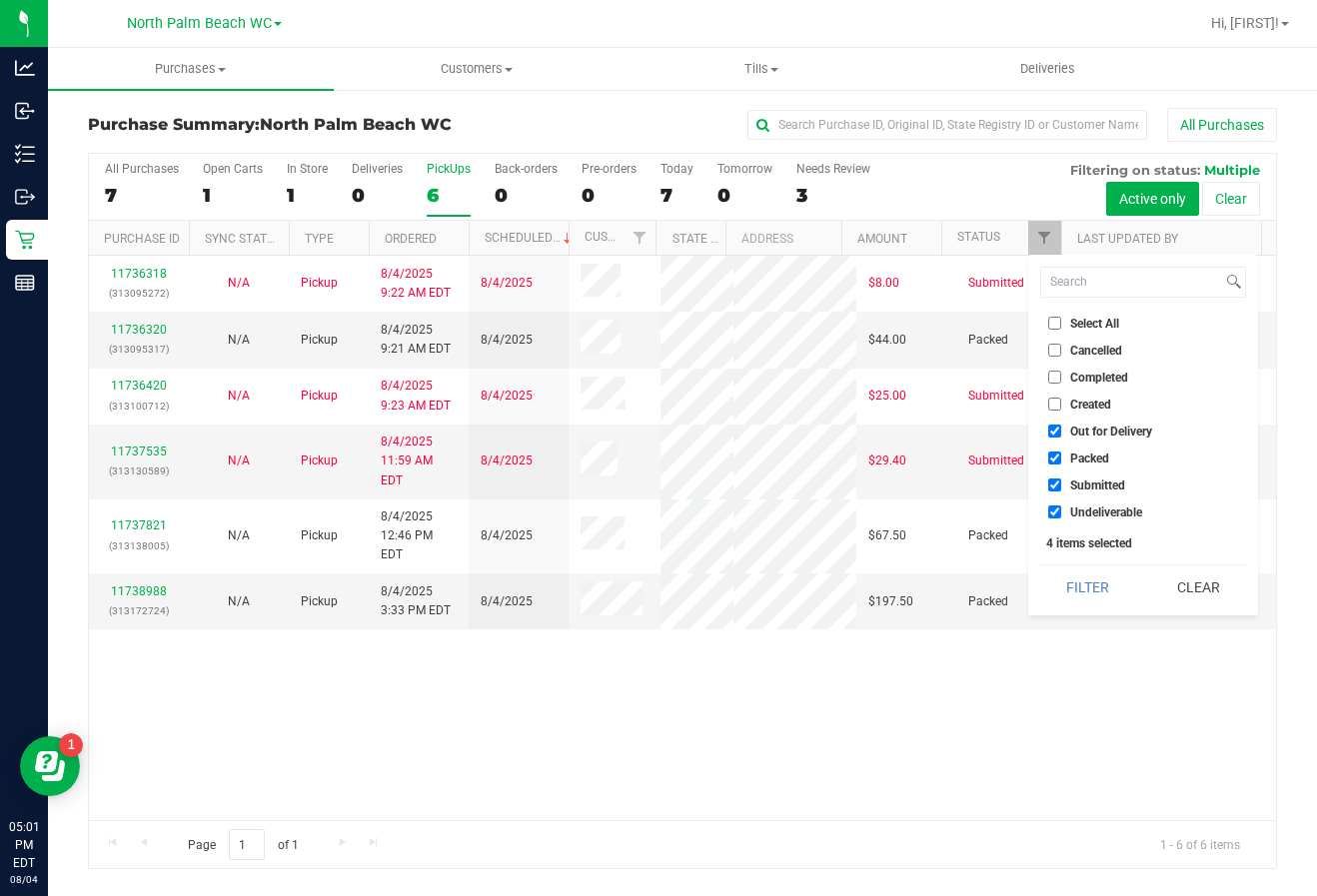 click on "Out for Delivery" at bounding box center [1111, 432] 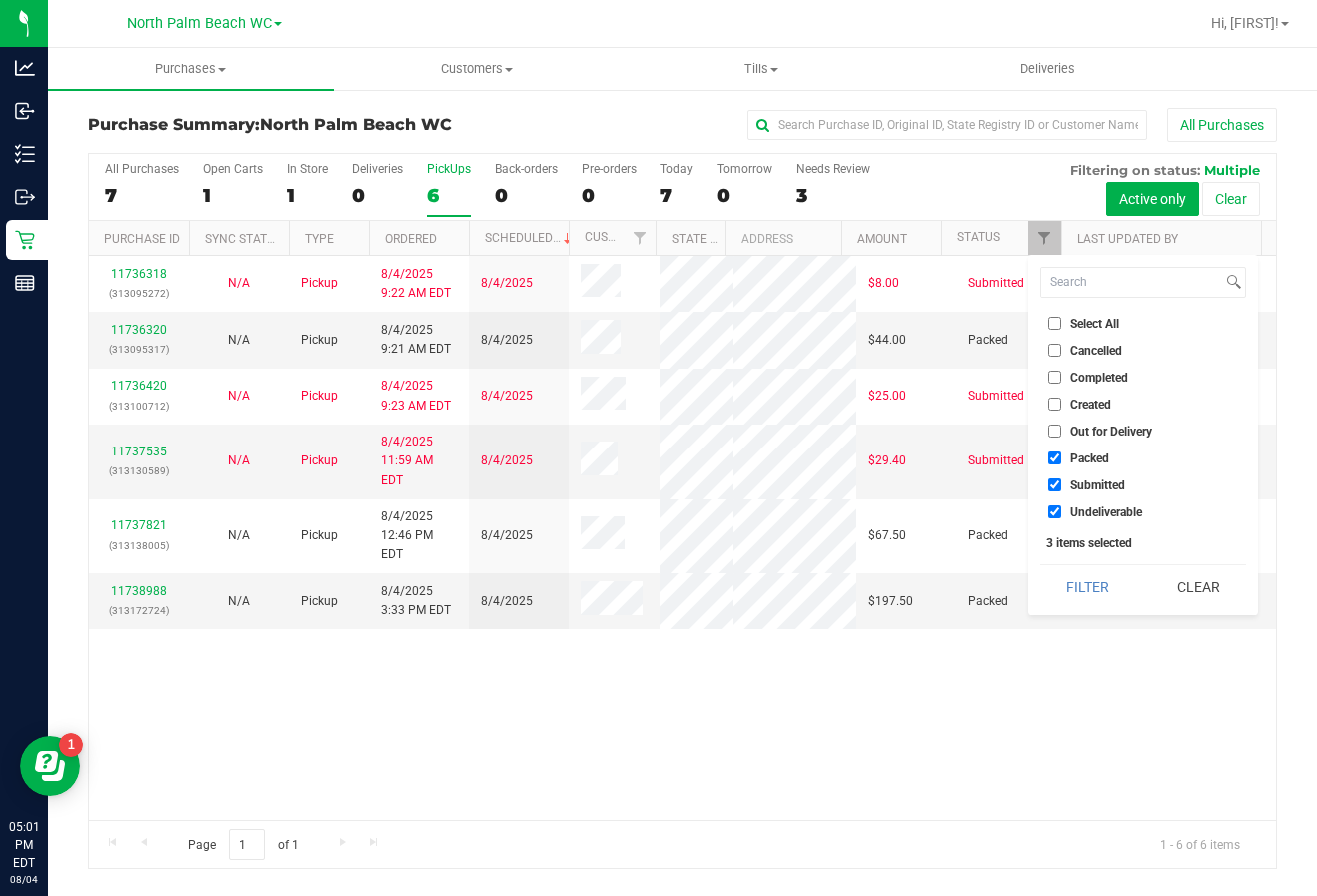 click on "Packed" at bounding box center [1089, 458] 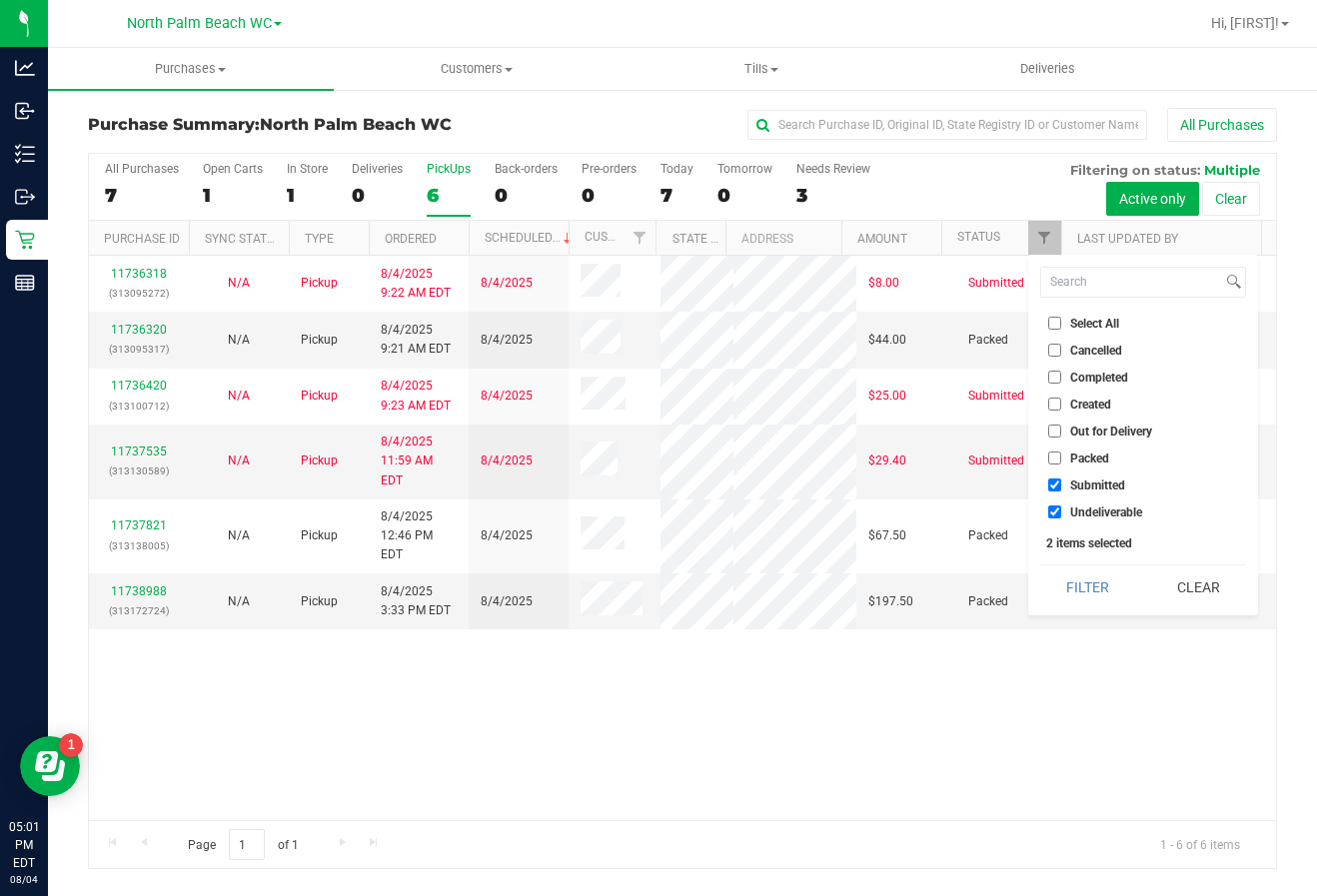 click on "Undeliverable" at bounding box center (1106, 512) 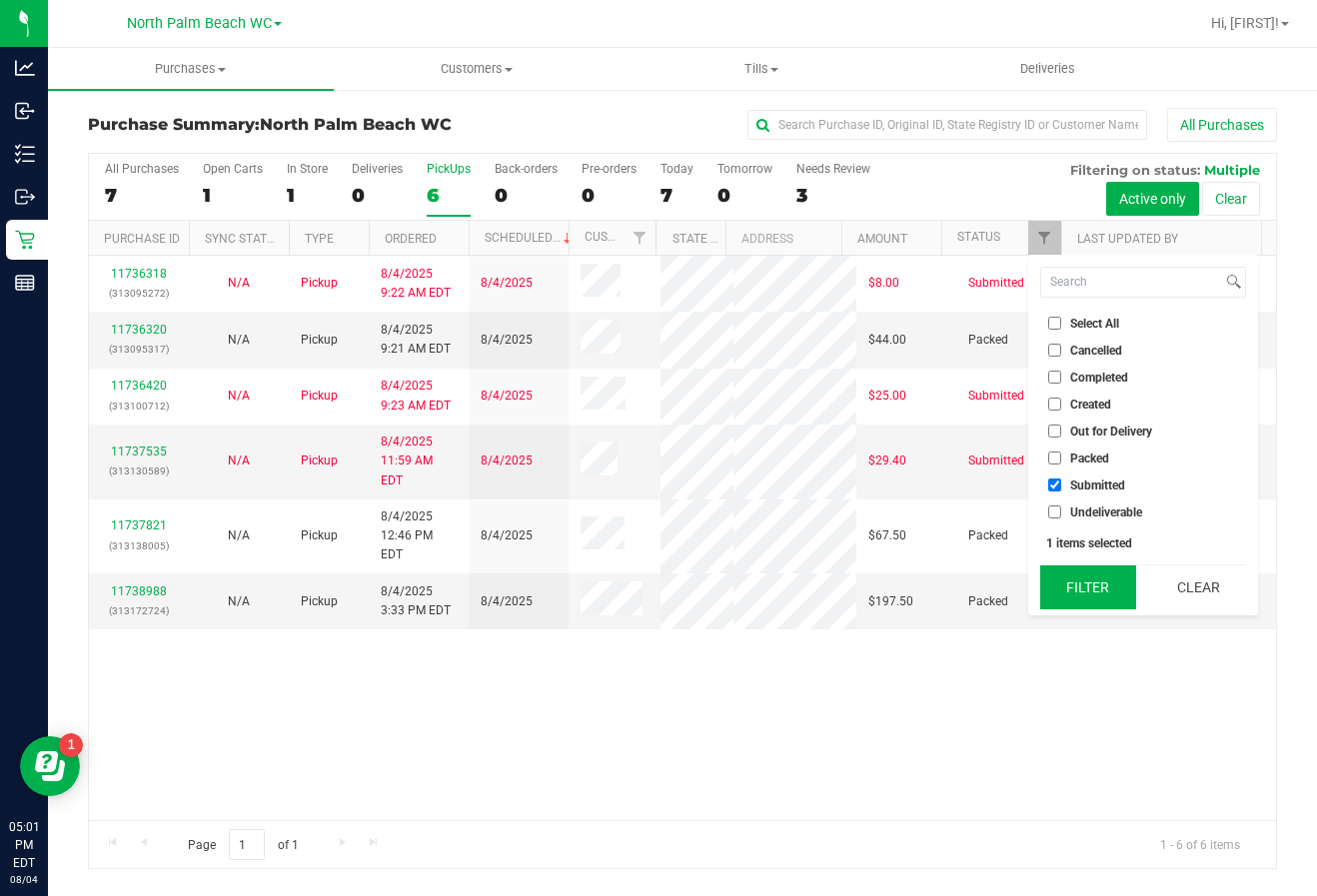 click on "Filter" at bounding box center (1088, 587) 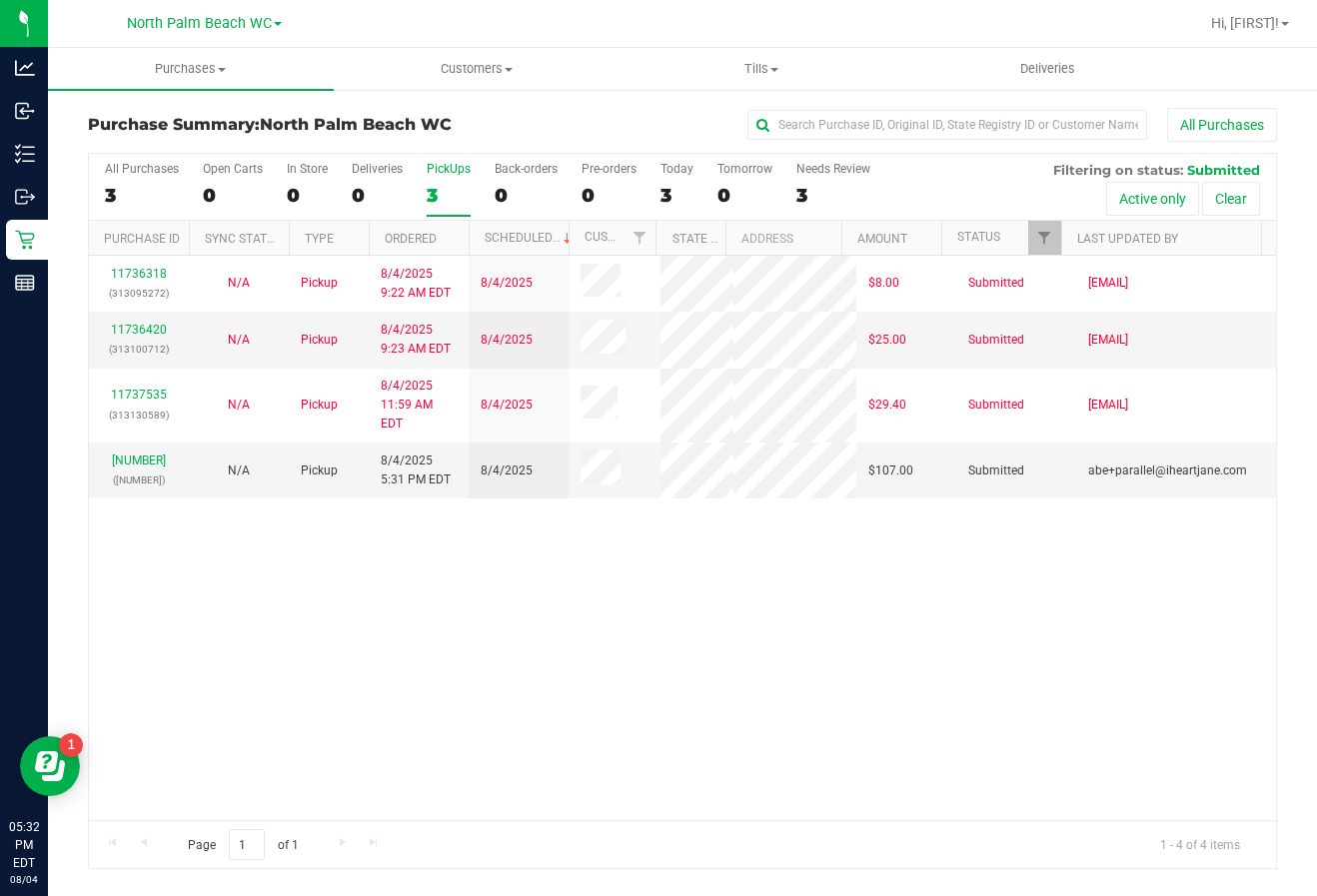 click on "11736318
(313095272)
N/A
Pickup 8/4/2025 9:22 AM EDT 8/4/2025
$8.00
Submitted arice@liveparallel.com
11736420
(313100712)
N/A
Pickup 8/4/2025 9:23 AM EDT 8/4/2025
$25.00
Submitted arice@liveparallel.com
11737535
(313130589)
N/A
Pickup 8/4/2025 11:59 AM EDT 8/4/2025
$29.40
Submitted arice@liveparallel.com
11739800" at bounding box center (682, 537) 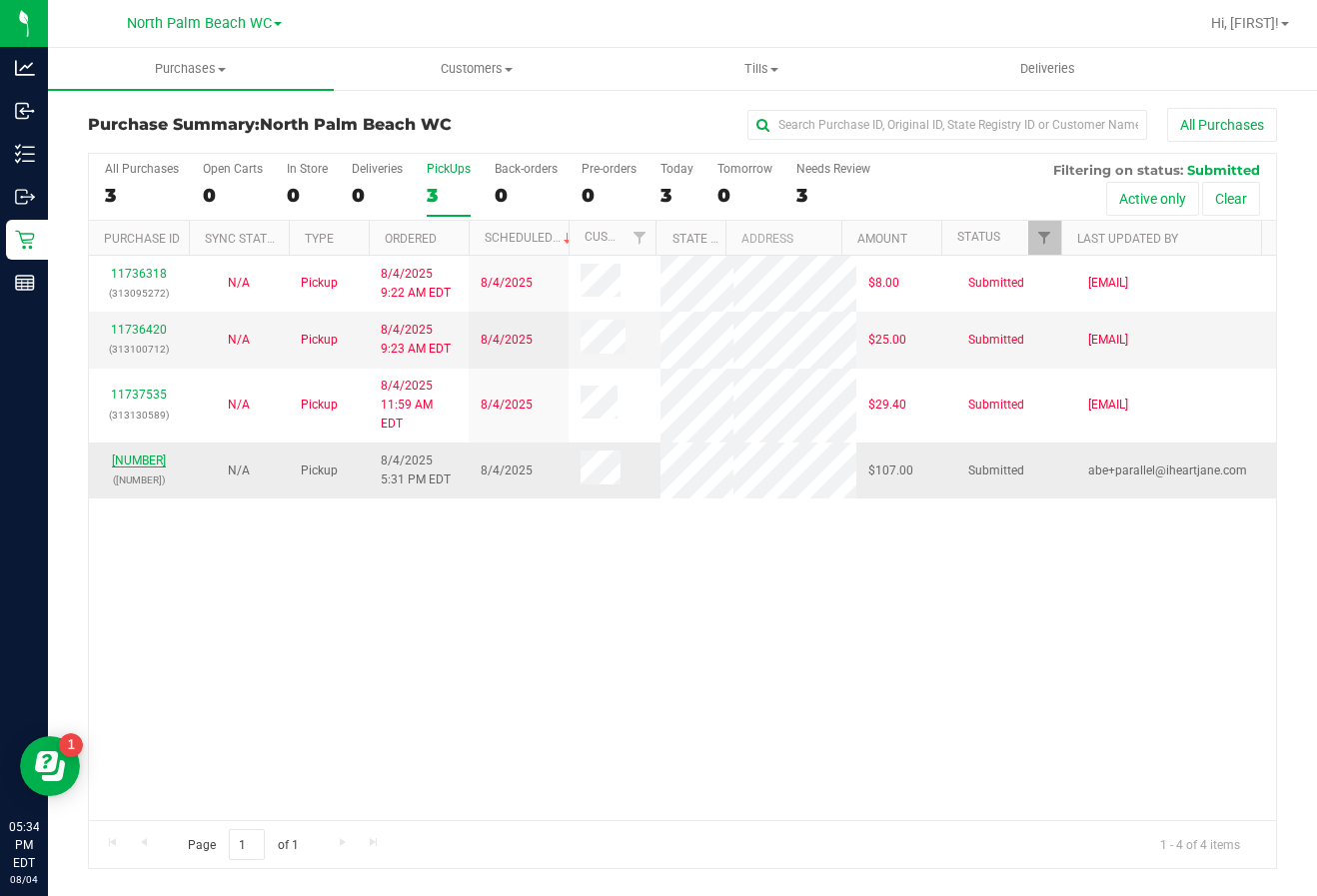 click on "11739800" at bounding box center (139, 460) 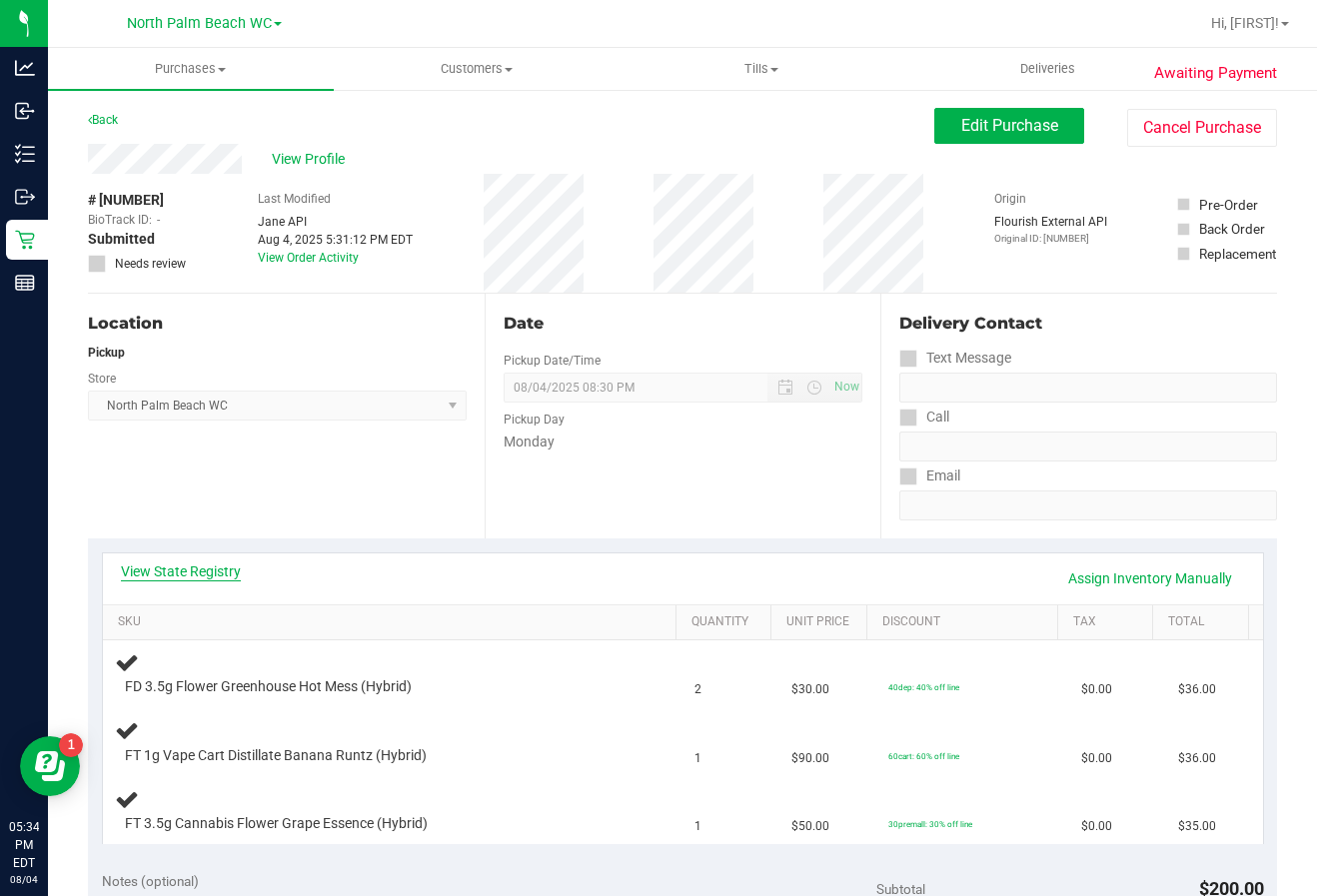 click on "View State Registry" at bounding box center (181, 571) 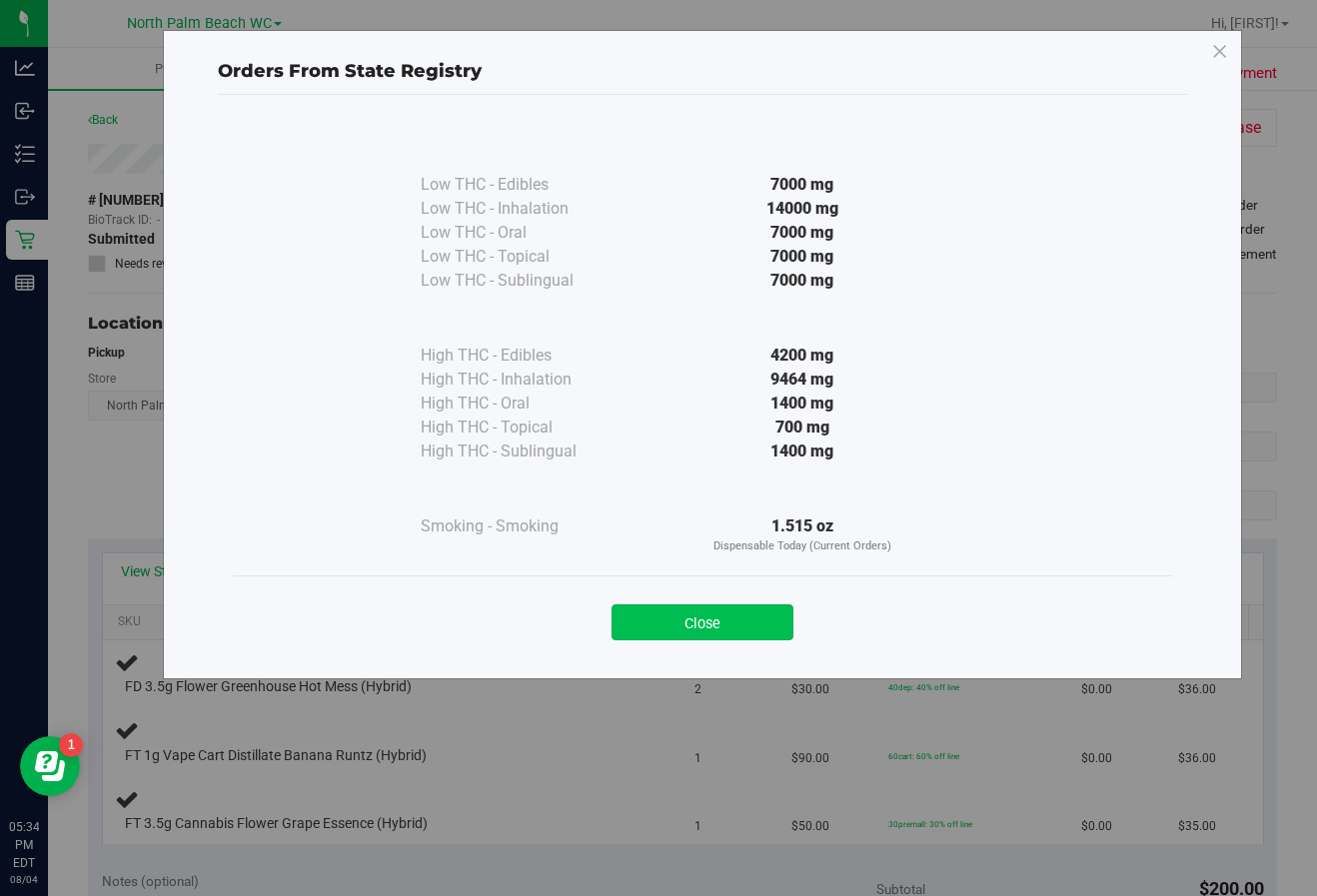 click on "Close" at bounding box center [702, 622] 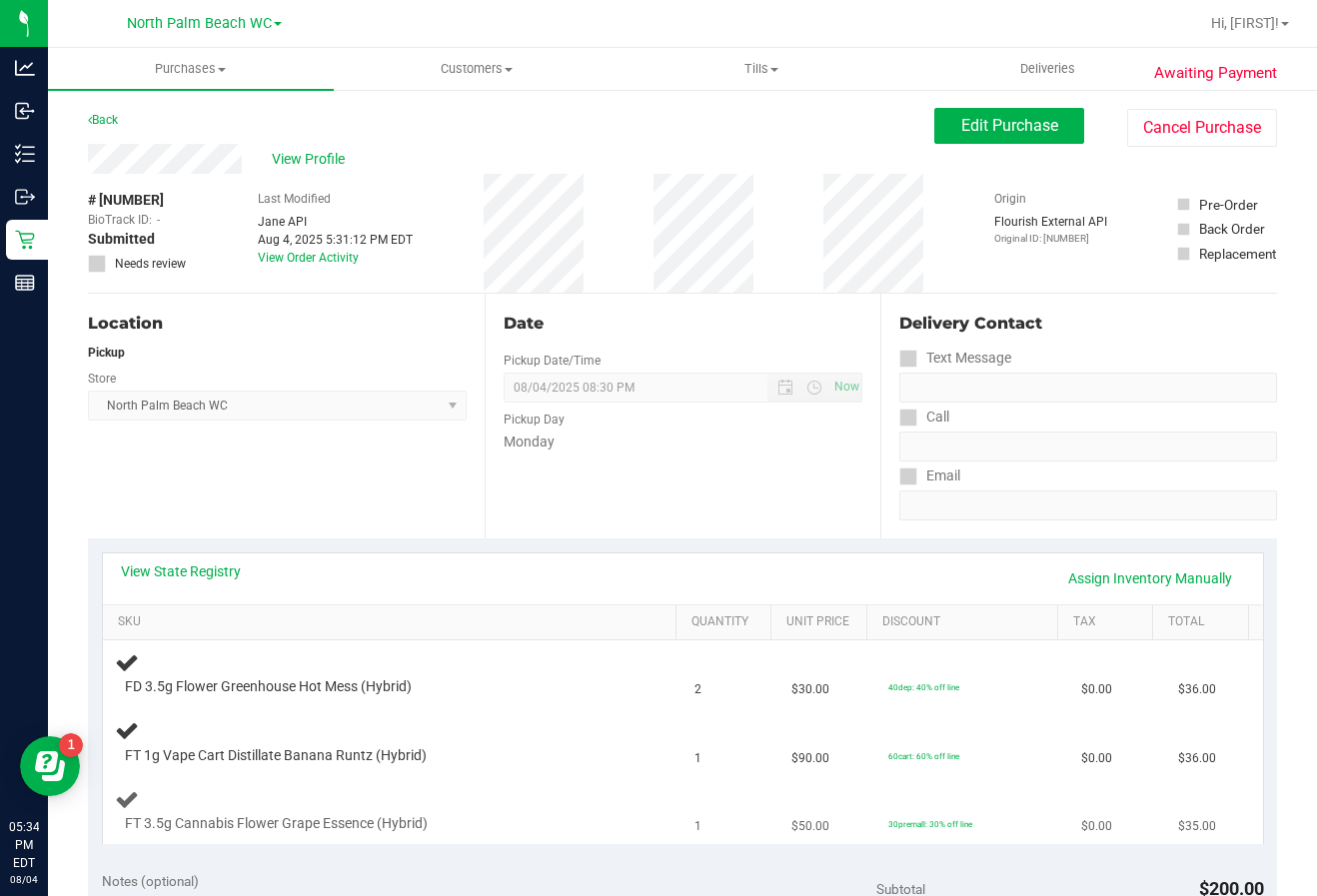 click on "FT 3.5g Cannabis Flower Grape Essence (Hybrid)" at bounding box center (393, 810) 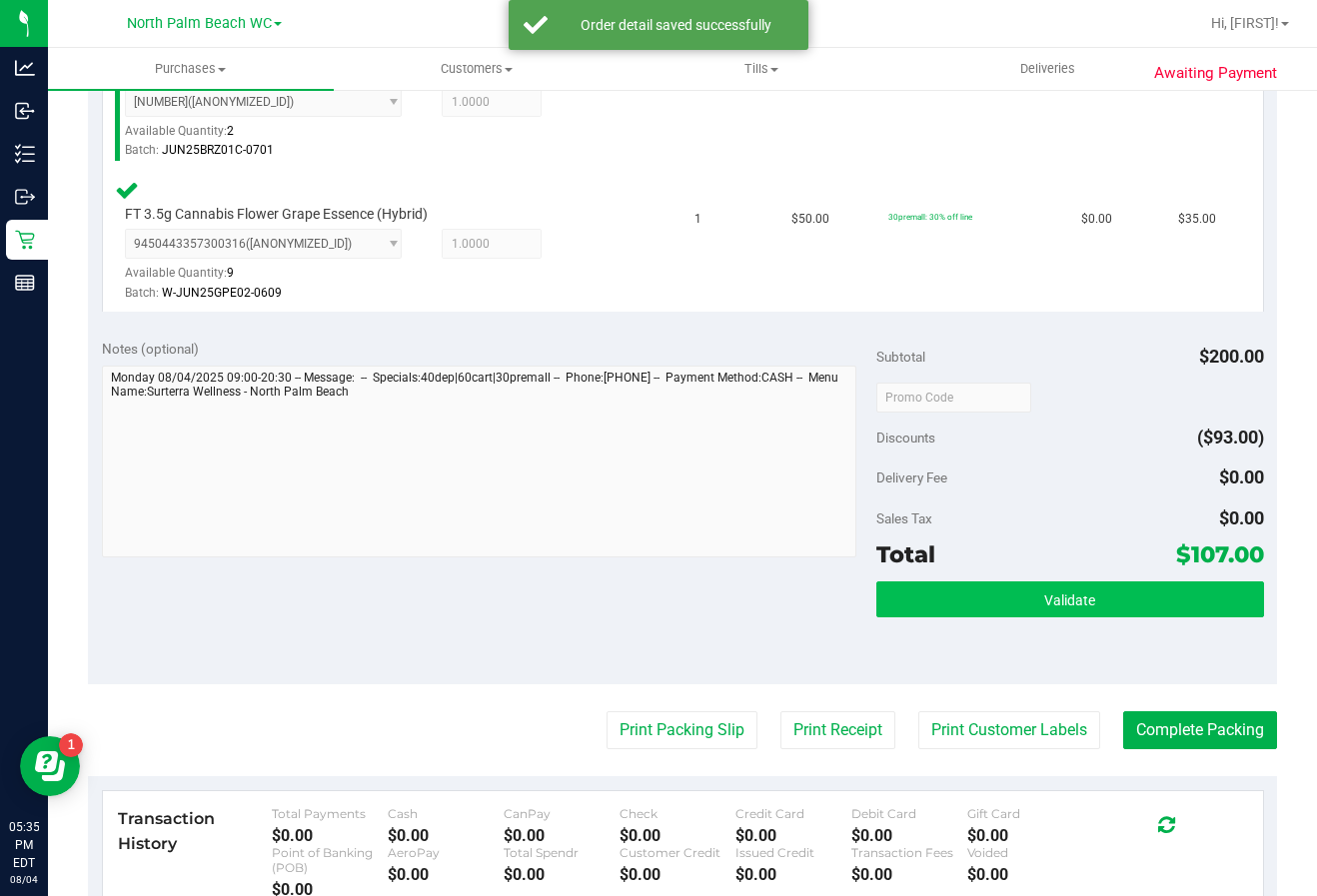 scroll, scrollTop: 758, scrollLeft: 0, axis: vertical 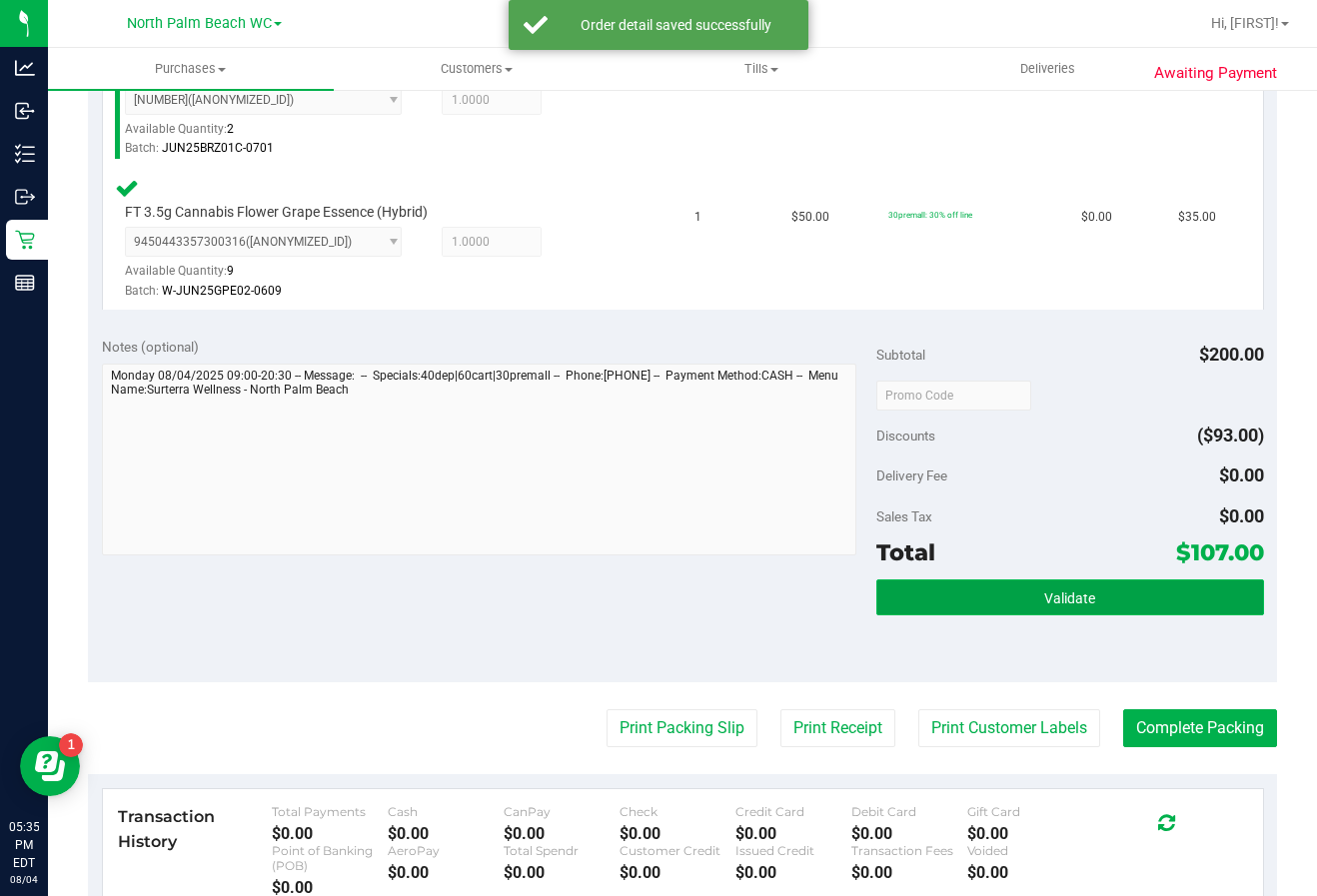 click on "Validate" at bounding box center (1070, 597) 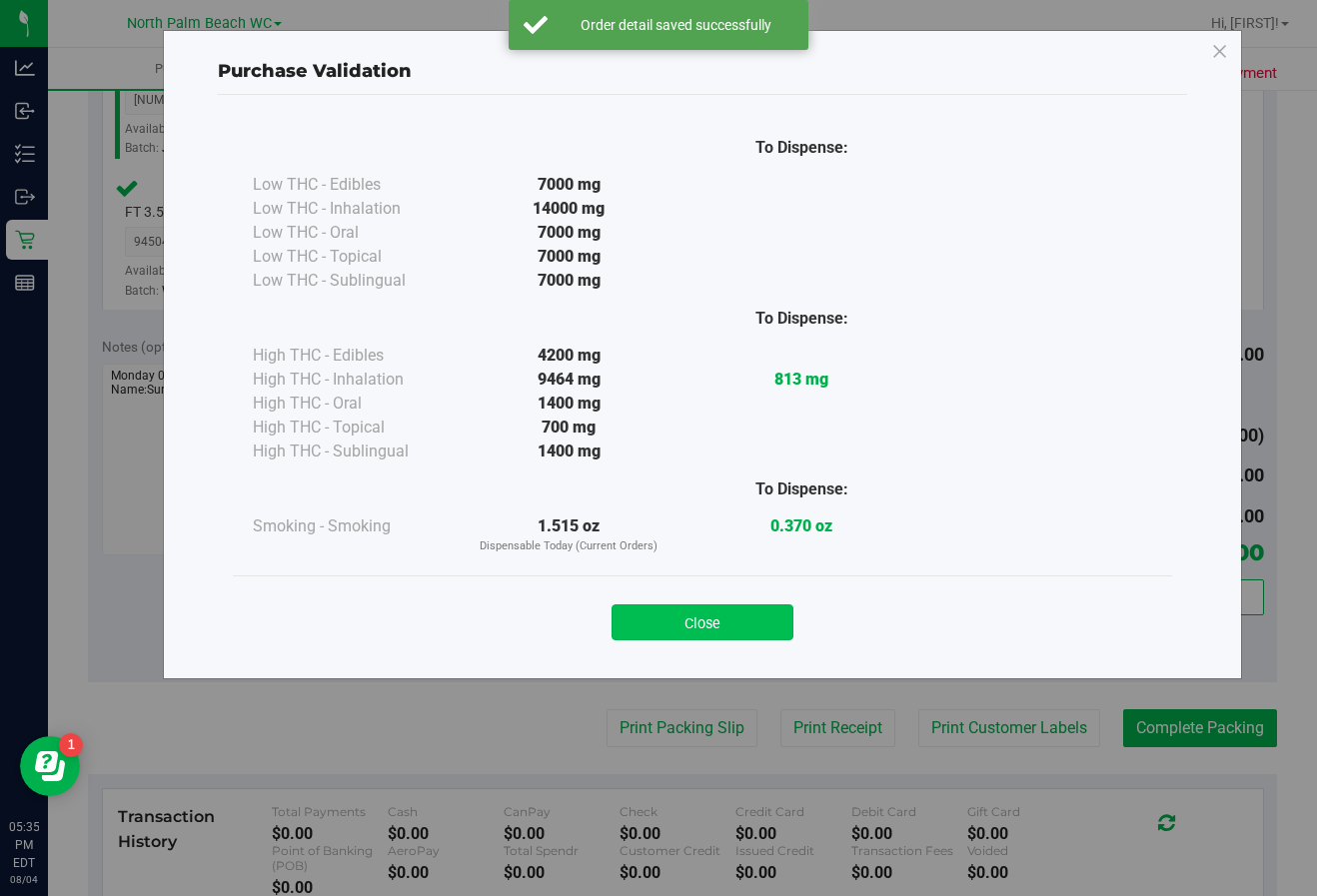click on "Close" at bounding box center [702, 622] 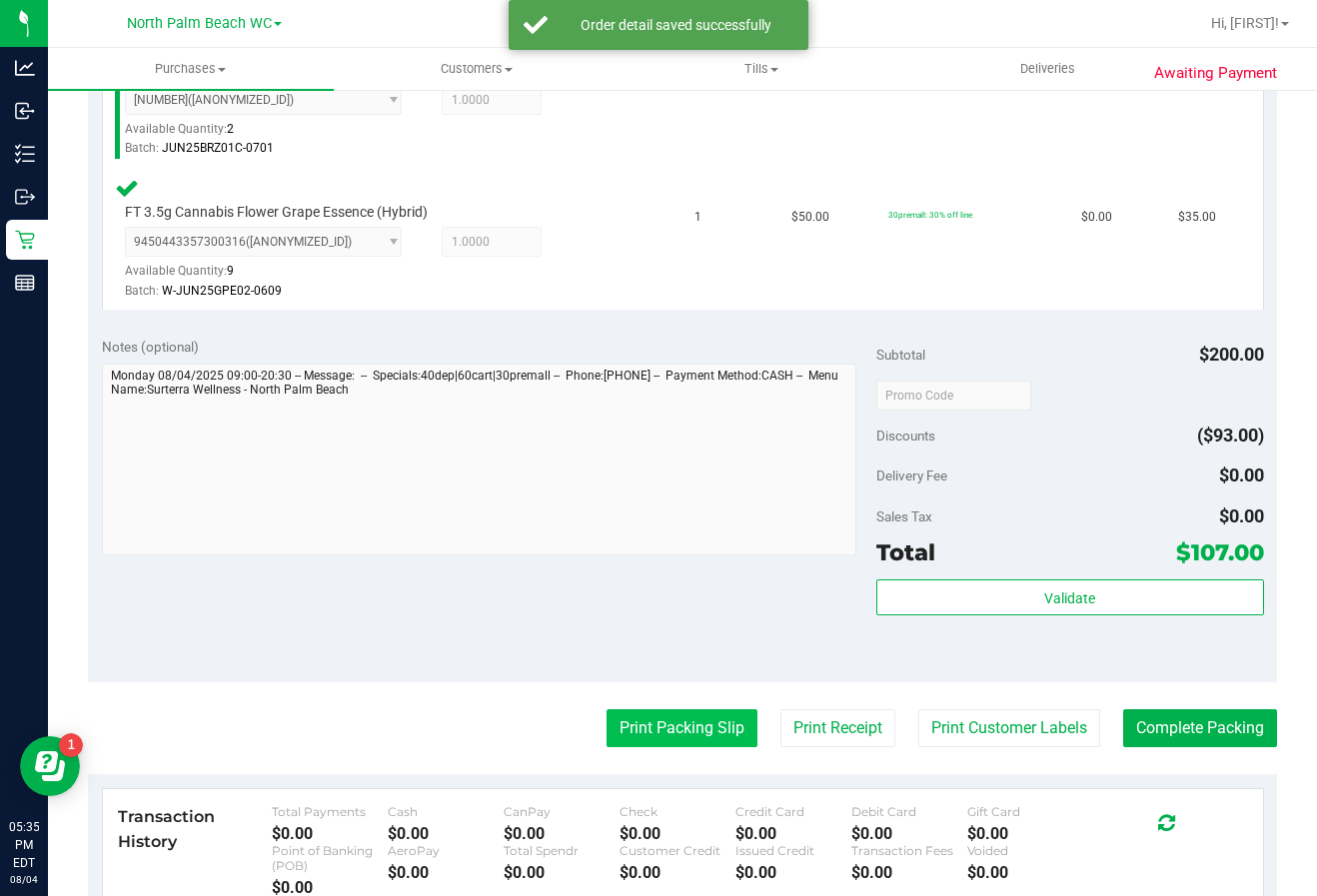 click on "Print Packing Slip" at bounding box center (681, 728) 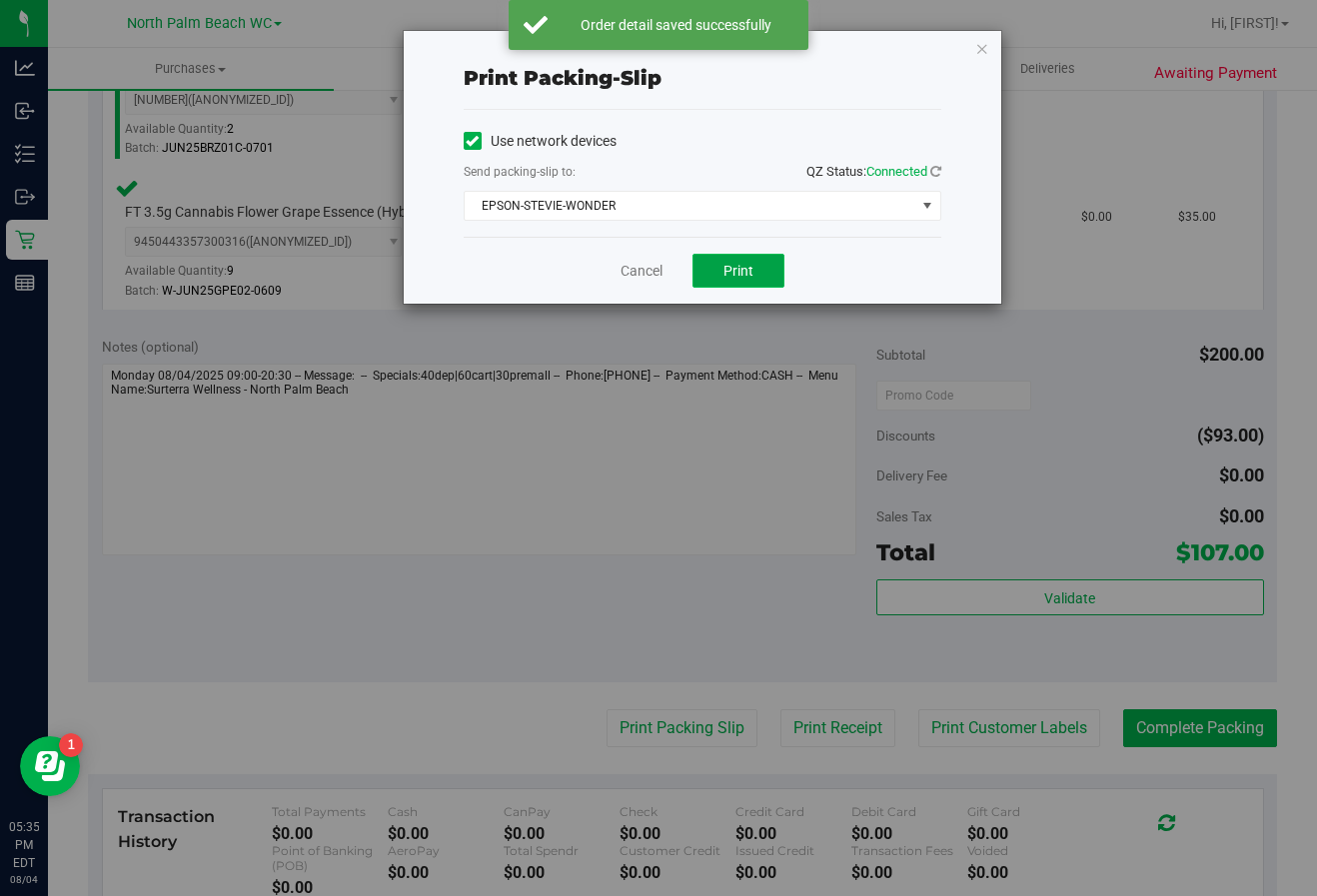 click on "Print" at bounding box center [738, 271] 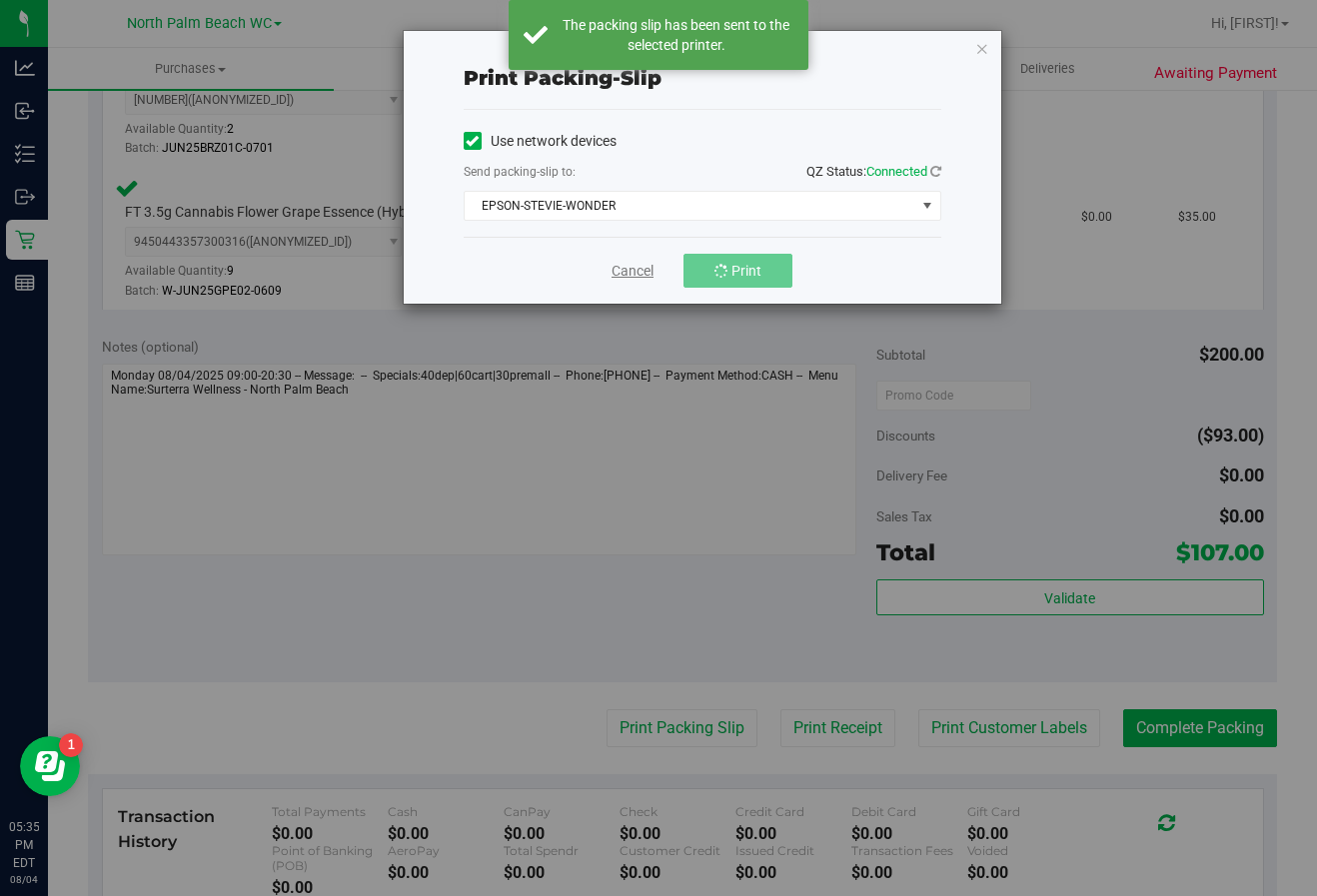 click on "Cancel" at bounding box center (633, 271) 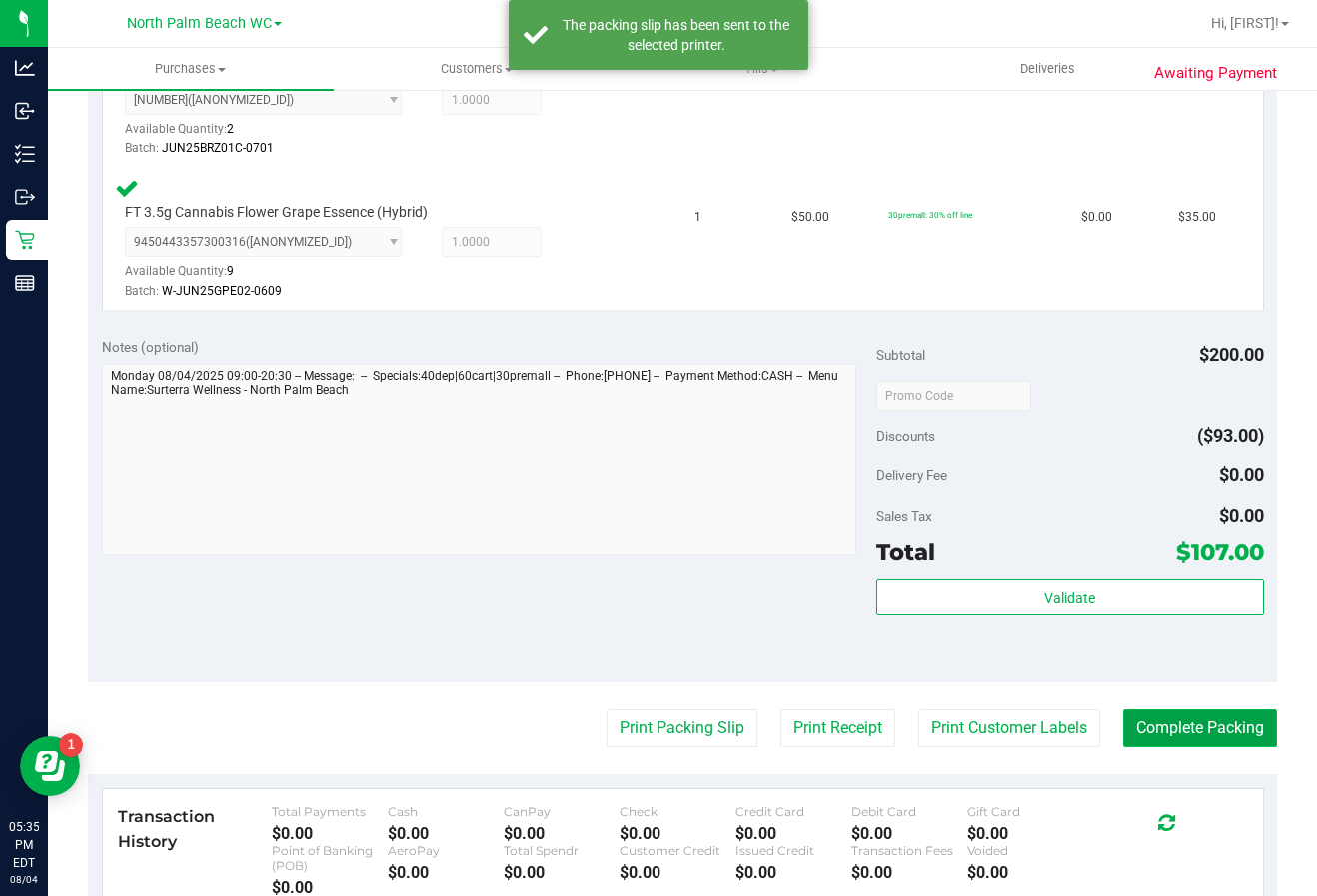click on "Complete Packing" at bounding box center (1200, 728) 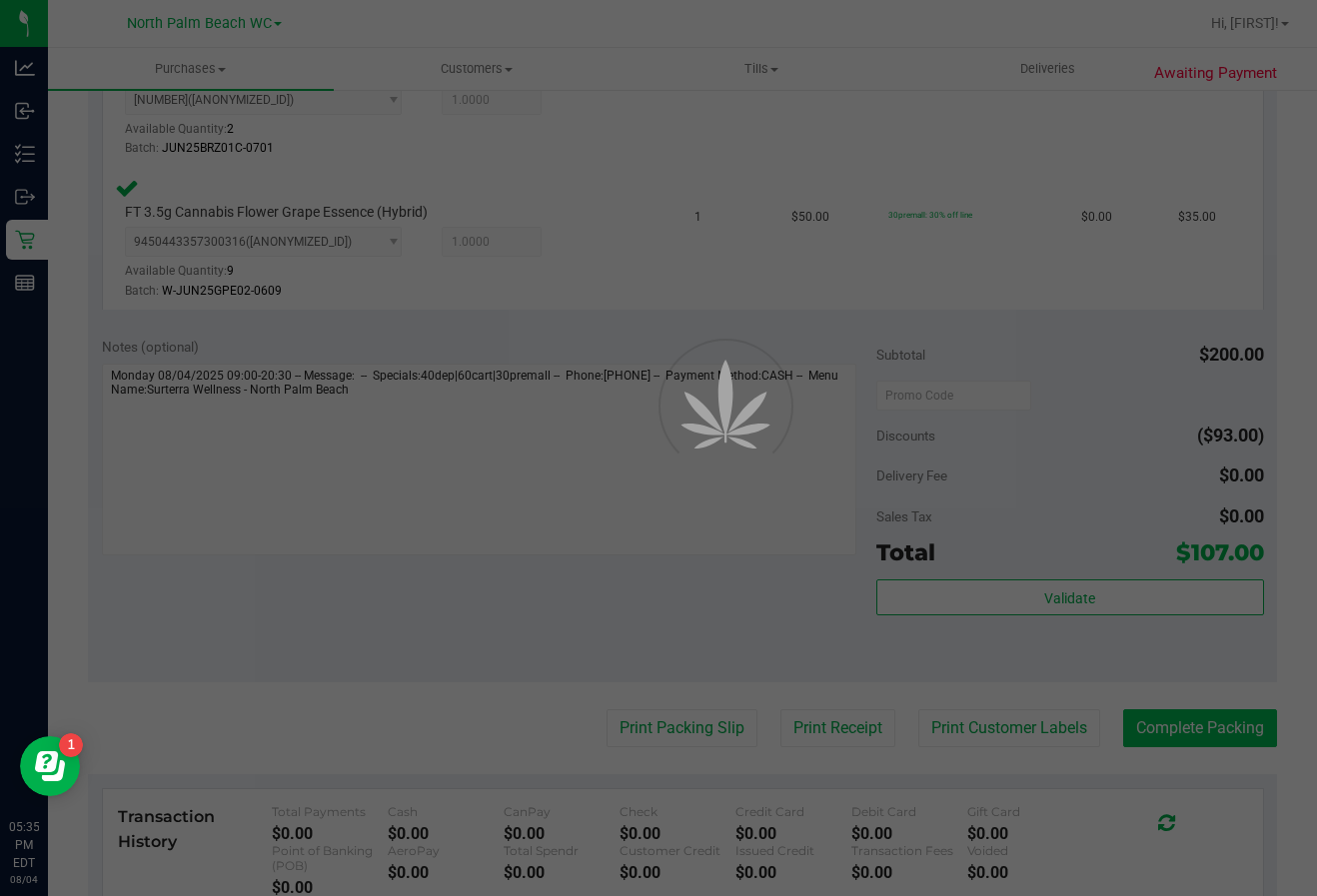 scroll, scrollTop: 0, scrollLeft: 0, axis: both 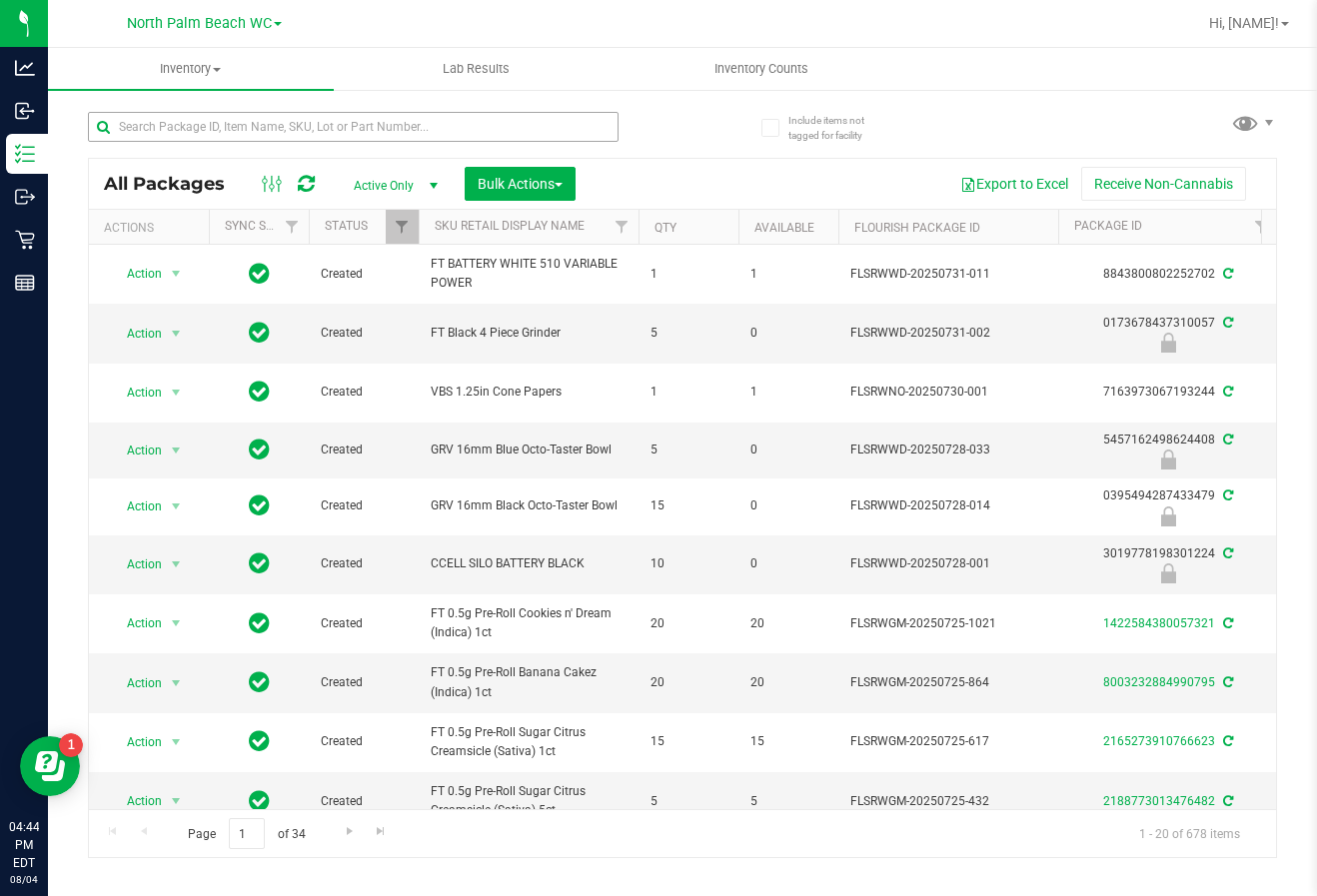 click at bounding box center (353, 127) 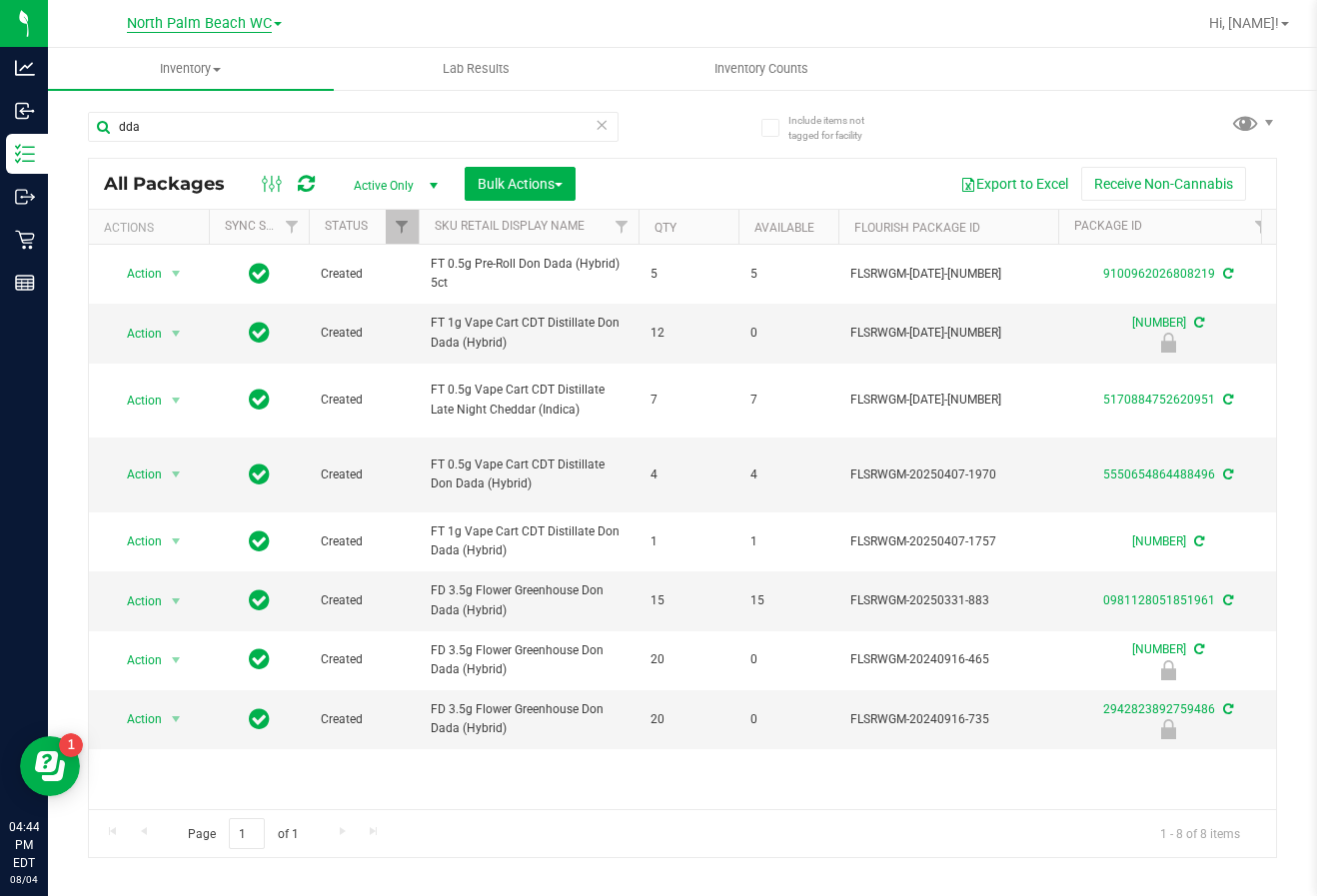 type on "dda" 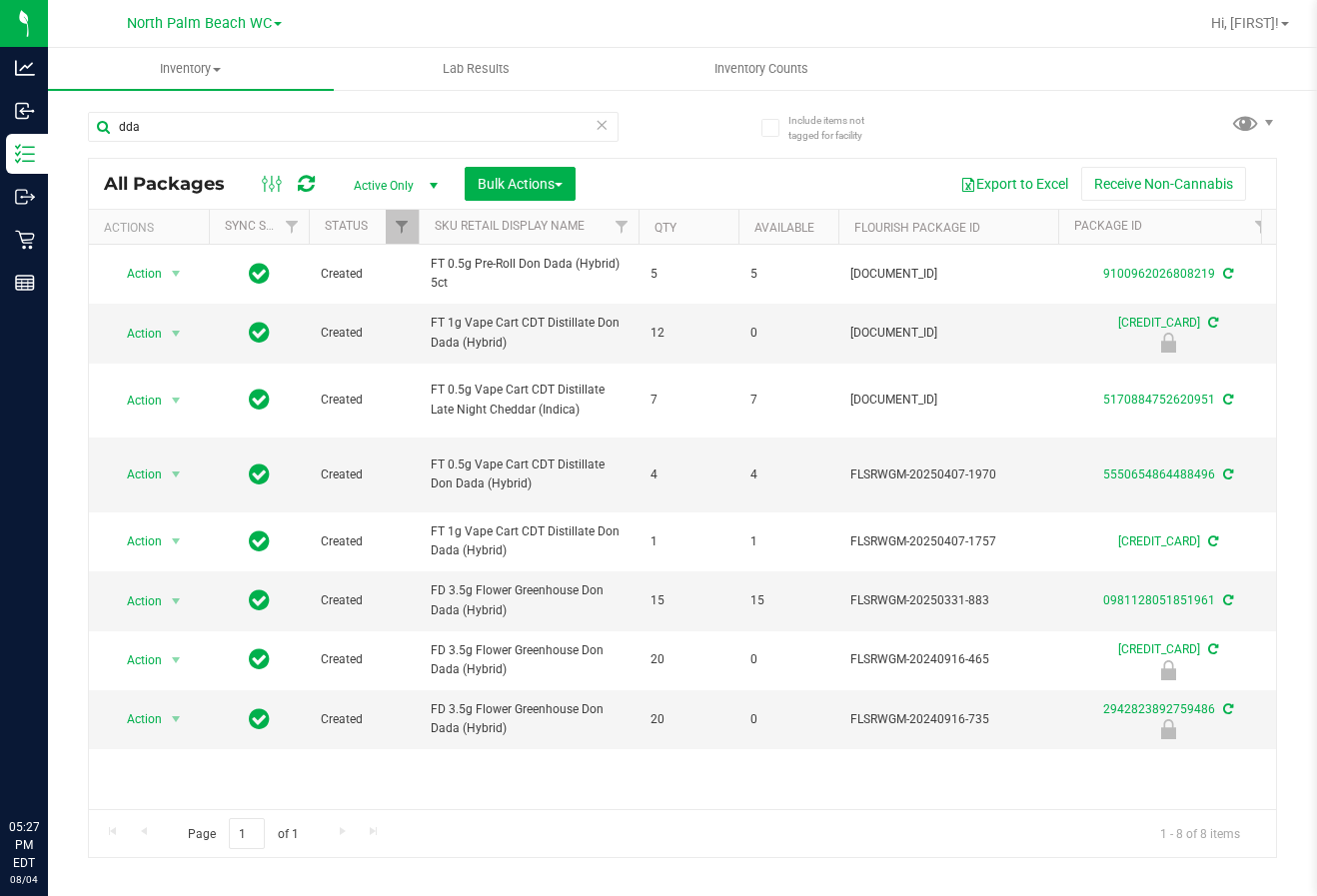 click on "dda" at bounding box center [353, 127] 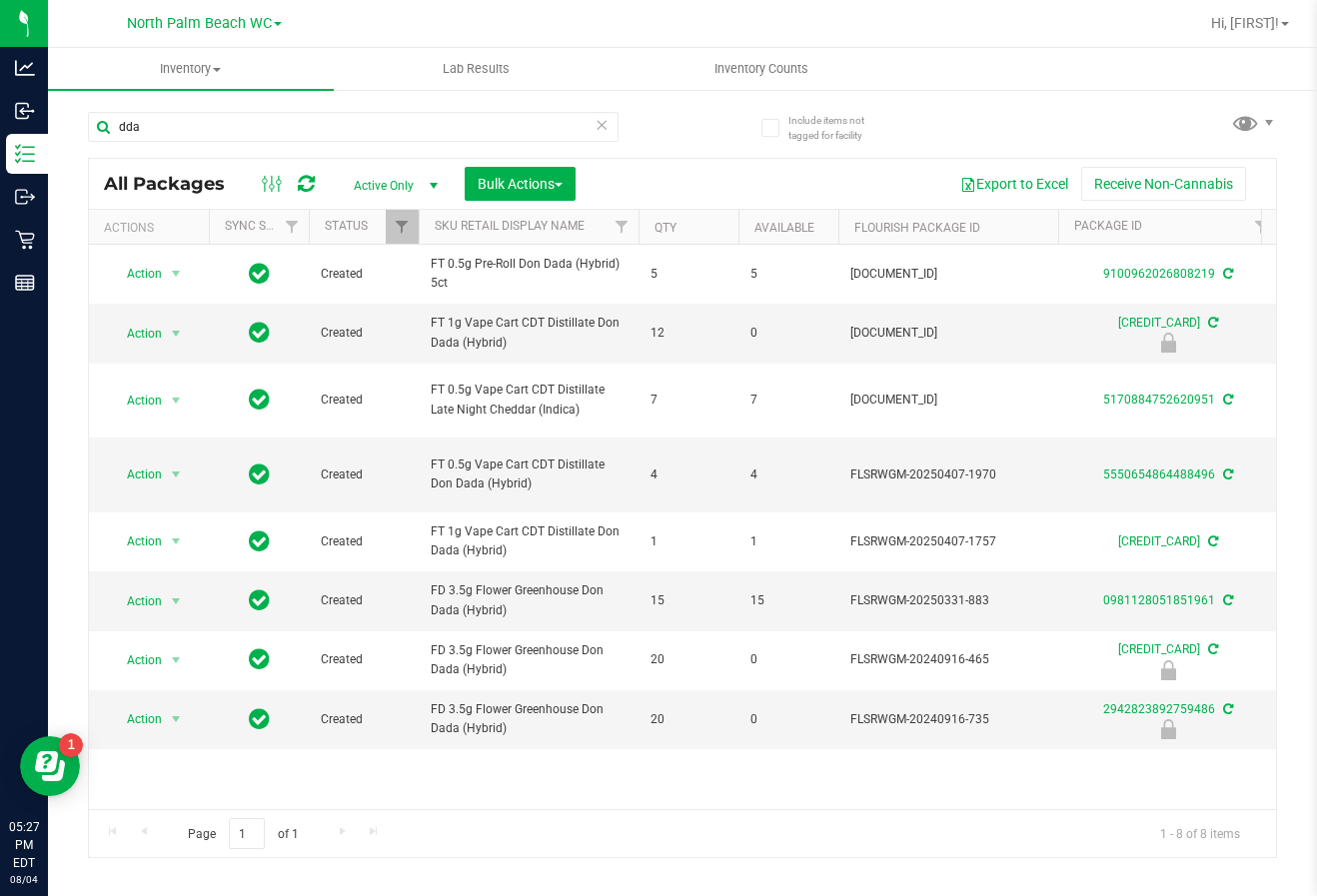 scroll, scrollTop: 0, scrollLeft: 0, axis: both 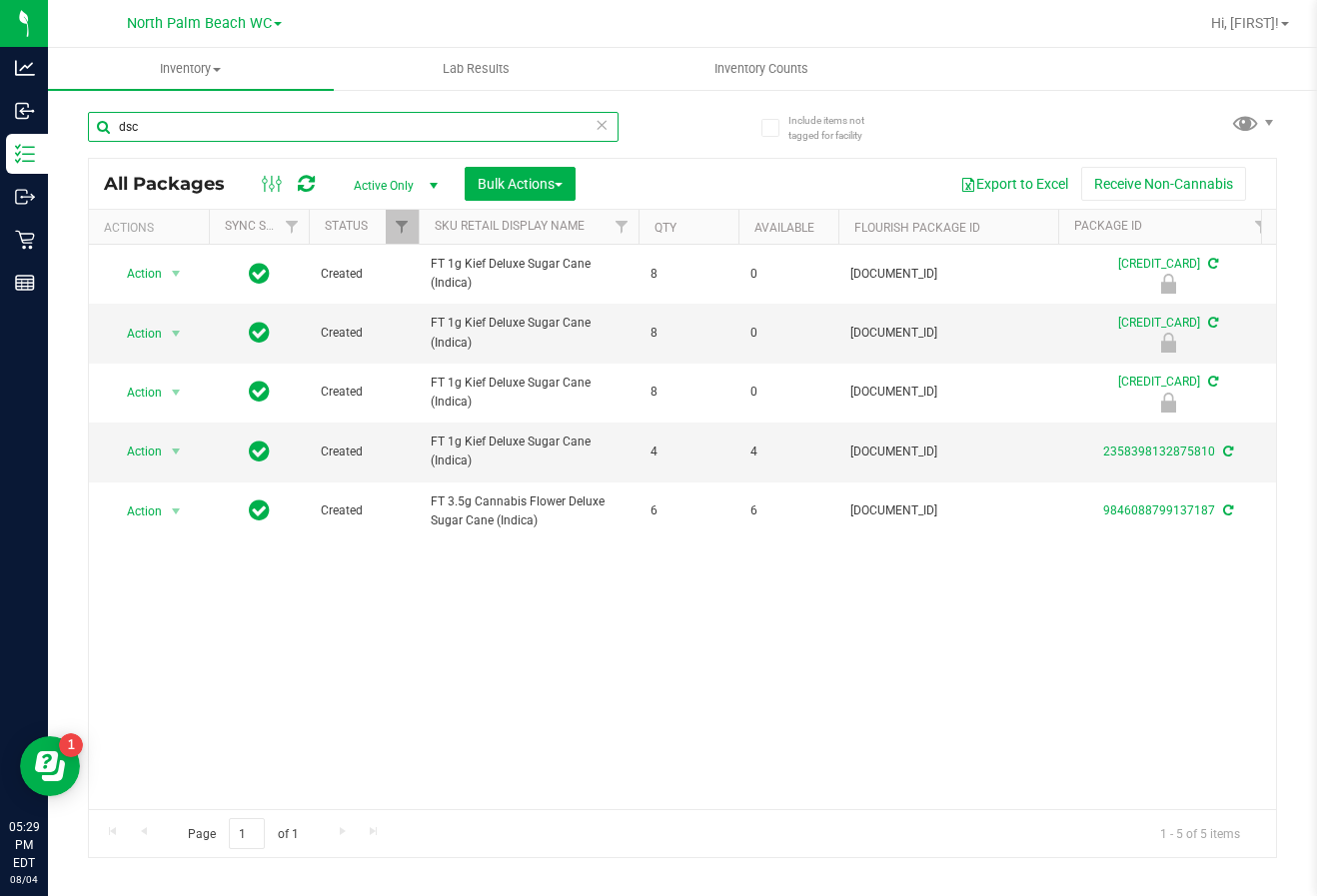 click on "dsc" at bounding box center (353, 127) 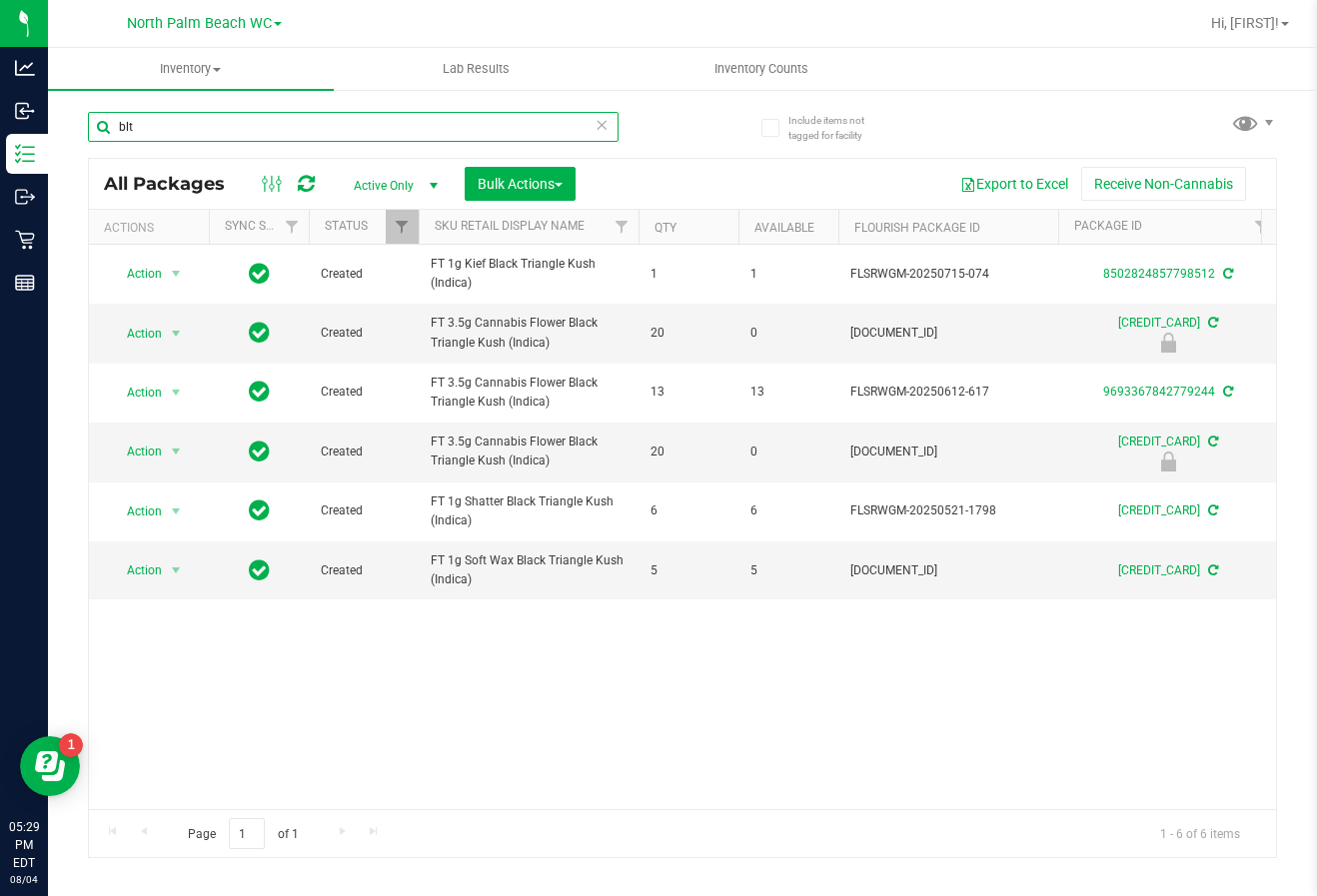 type on "blt" 